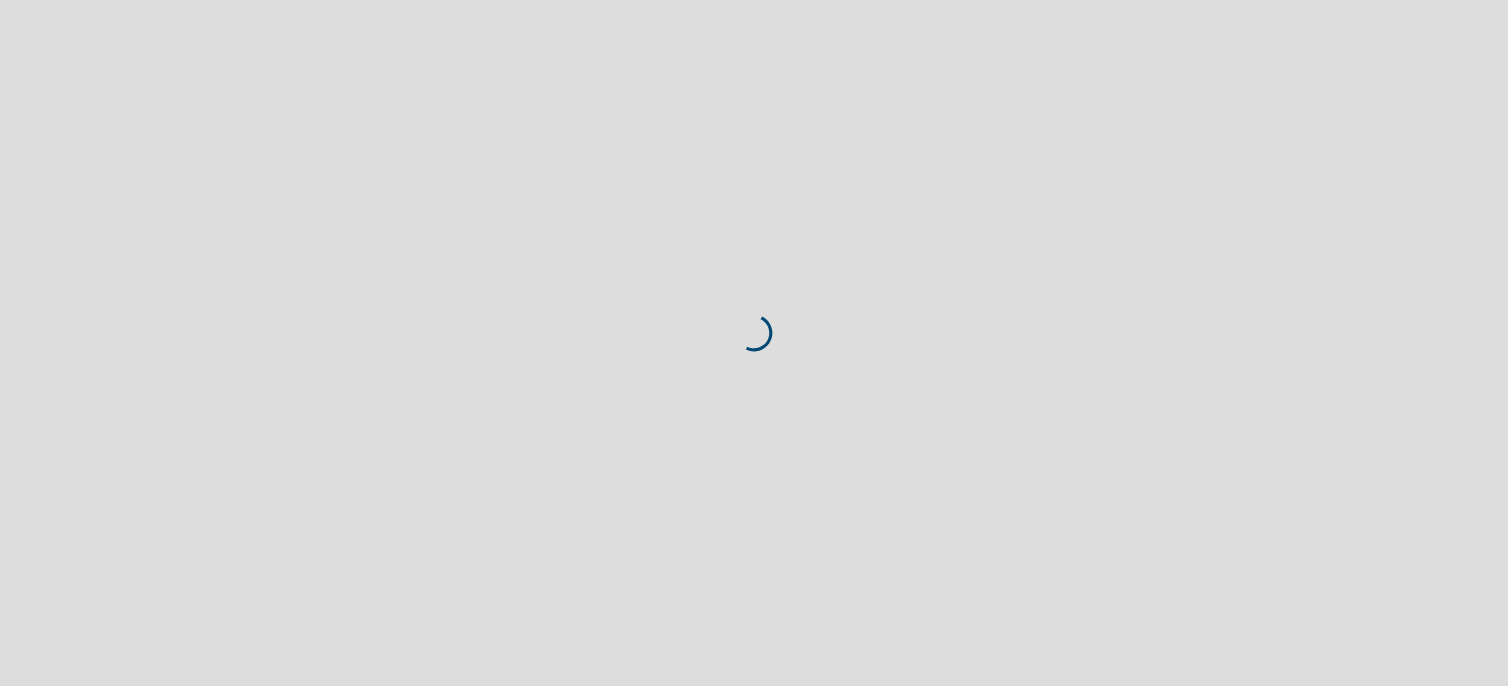 scroll, scrollTop: 0, scrollLeft: 0, axis: both 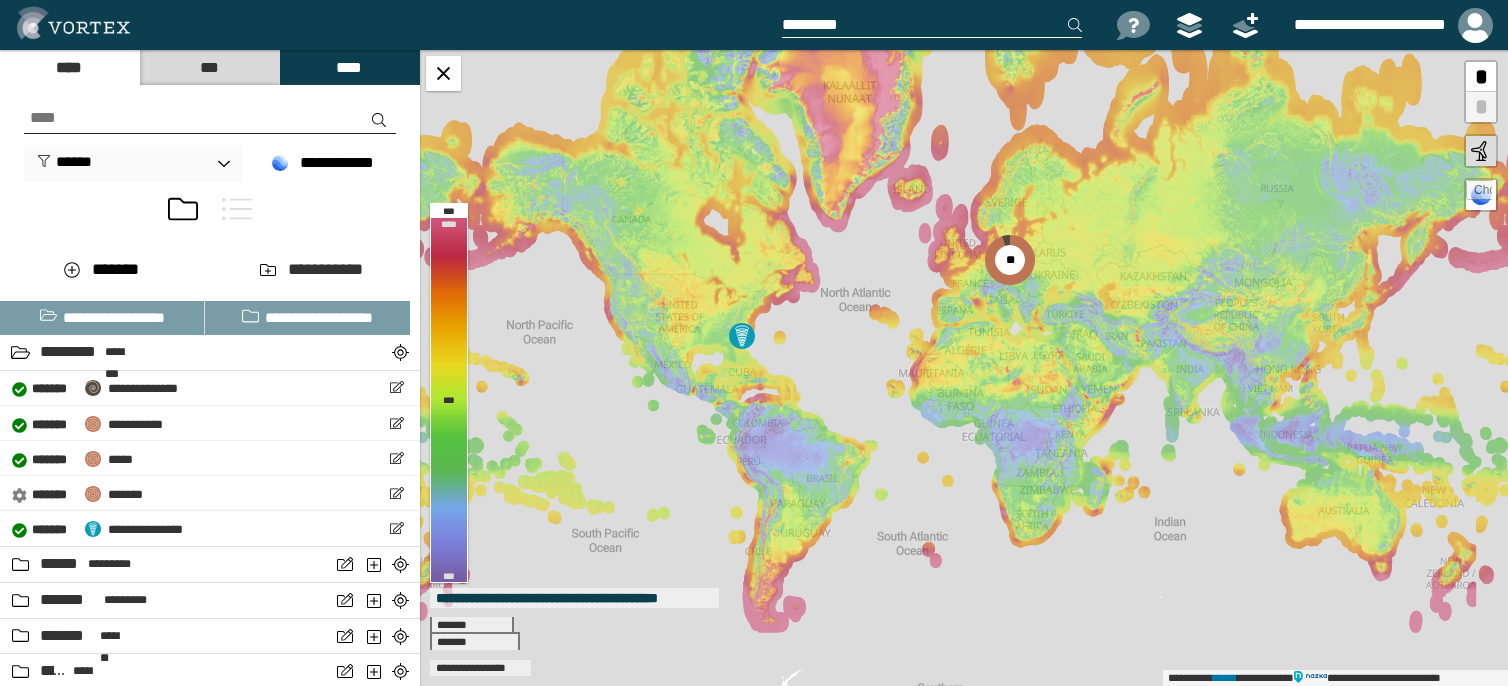 click at bounding box center (237, 209) 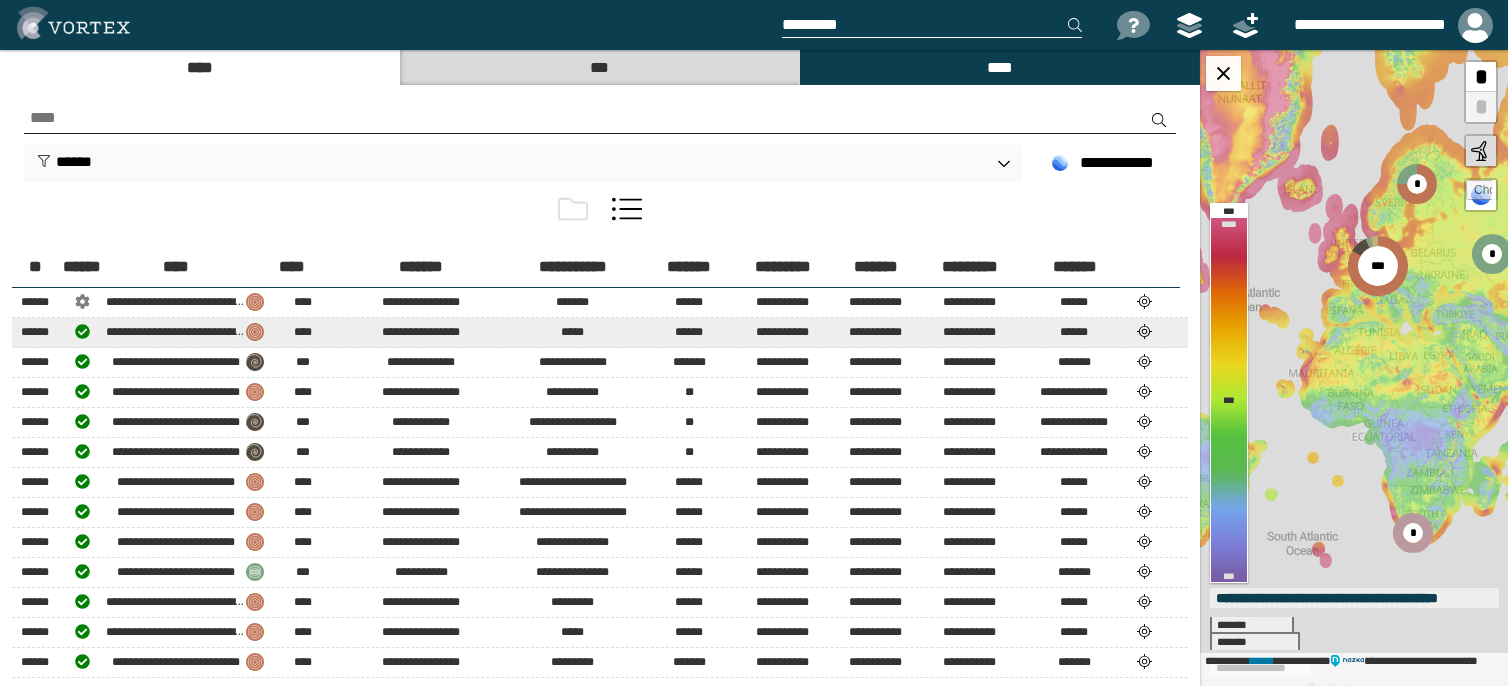 click at bounding box center (1144, 301) 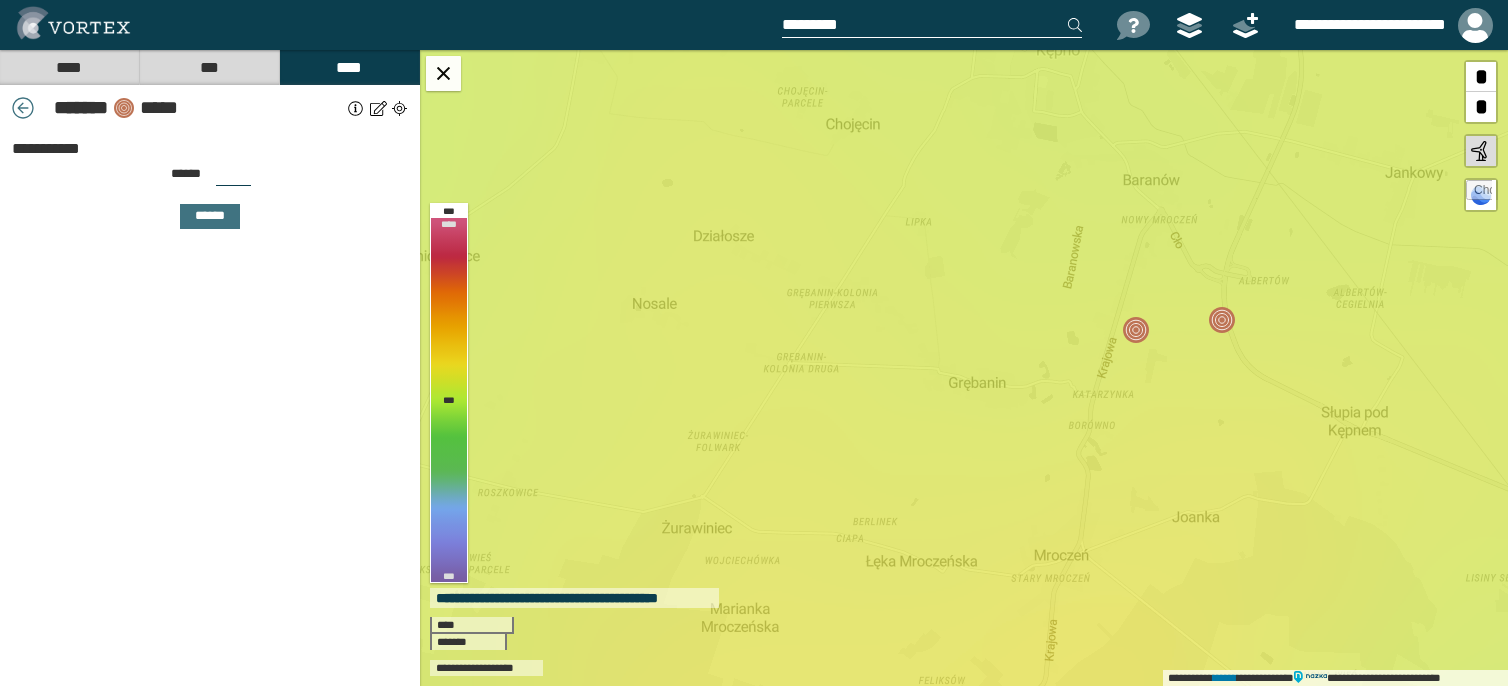 click on "***" at bounding box center [209, 67] 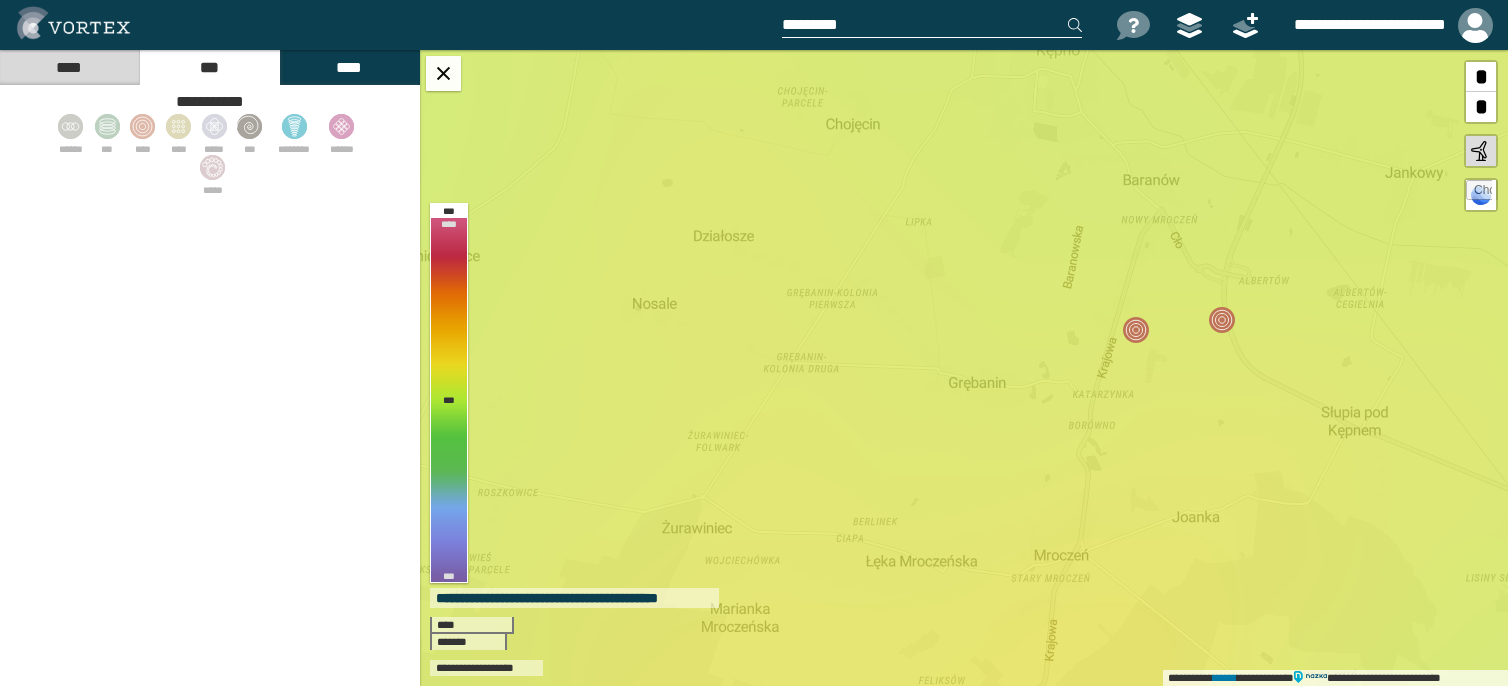 click on "****" at bounding box center [69, 67] 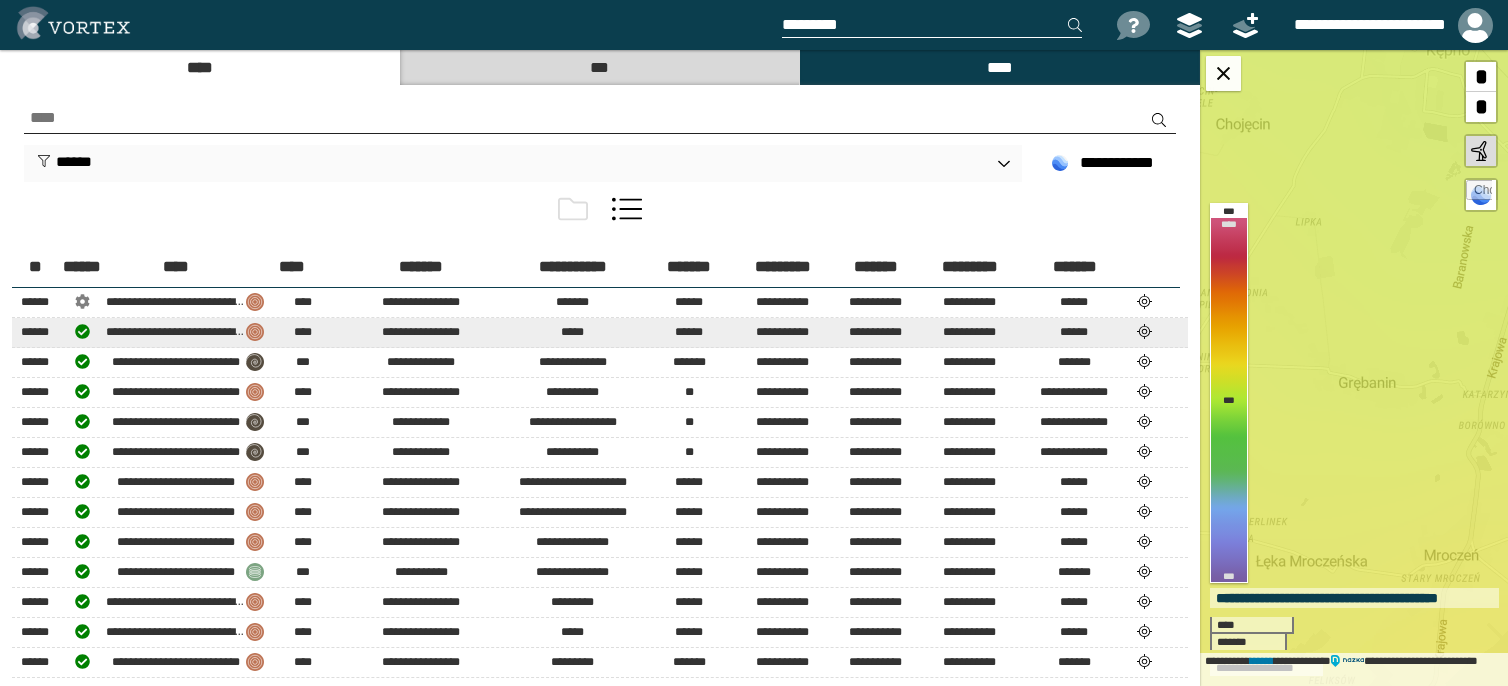 click on "[FIRST] [LAST] [PRODUCT_NAME] [OS_VERSION] [FIRST] [LAST] [ADDRESS] [CITY] [STATE] [ZIP] [PHONE] [EMAIL] [CARD_NUMBER] [EXP_DATE] [CVV]" at bounding box center (600, 302) 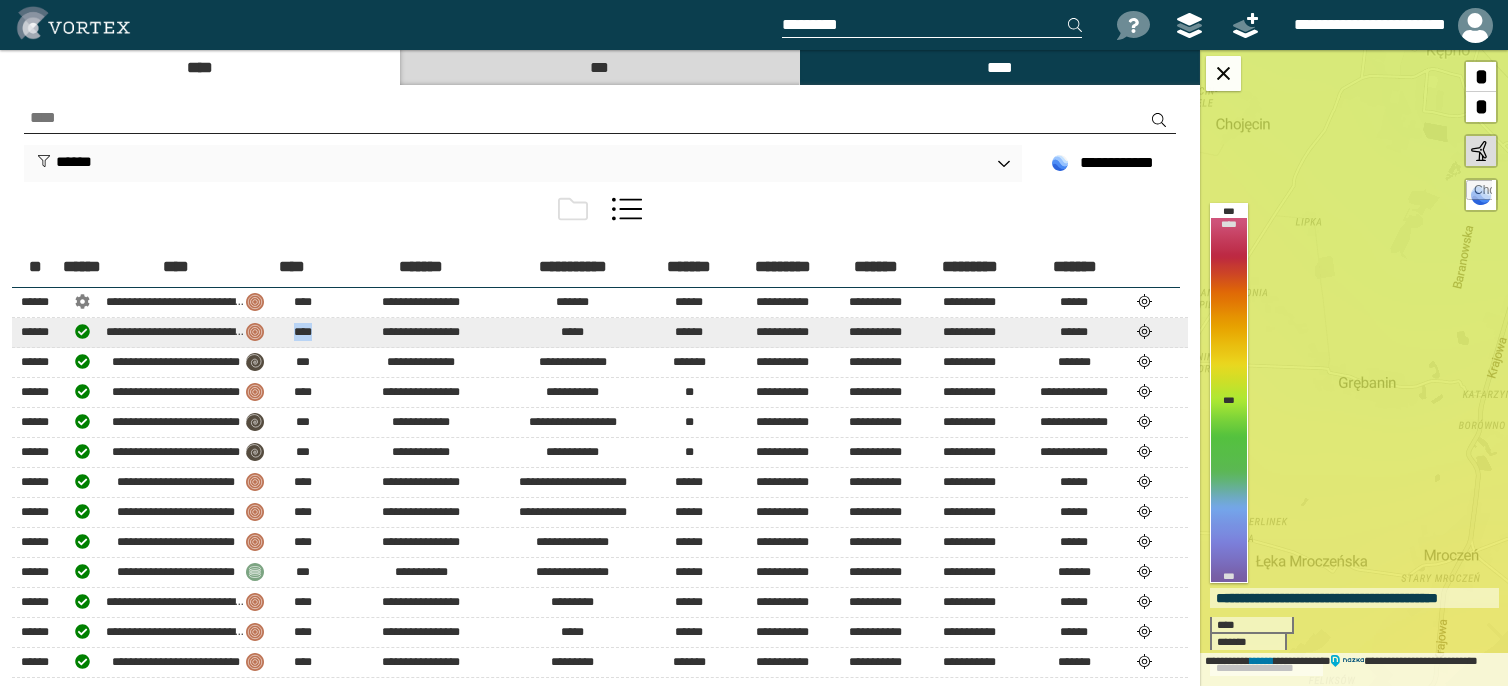 drag, startPoint x: 307, startPoint y: 323, endPoint x: 366, endPoint y: 328, distance: 59.211487 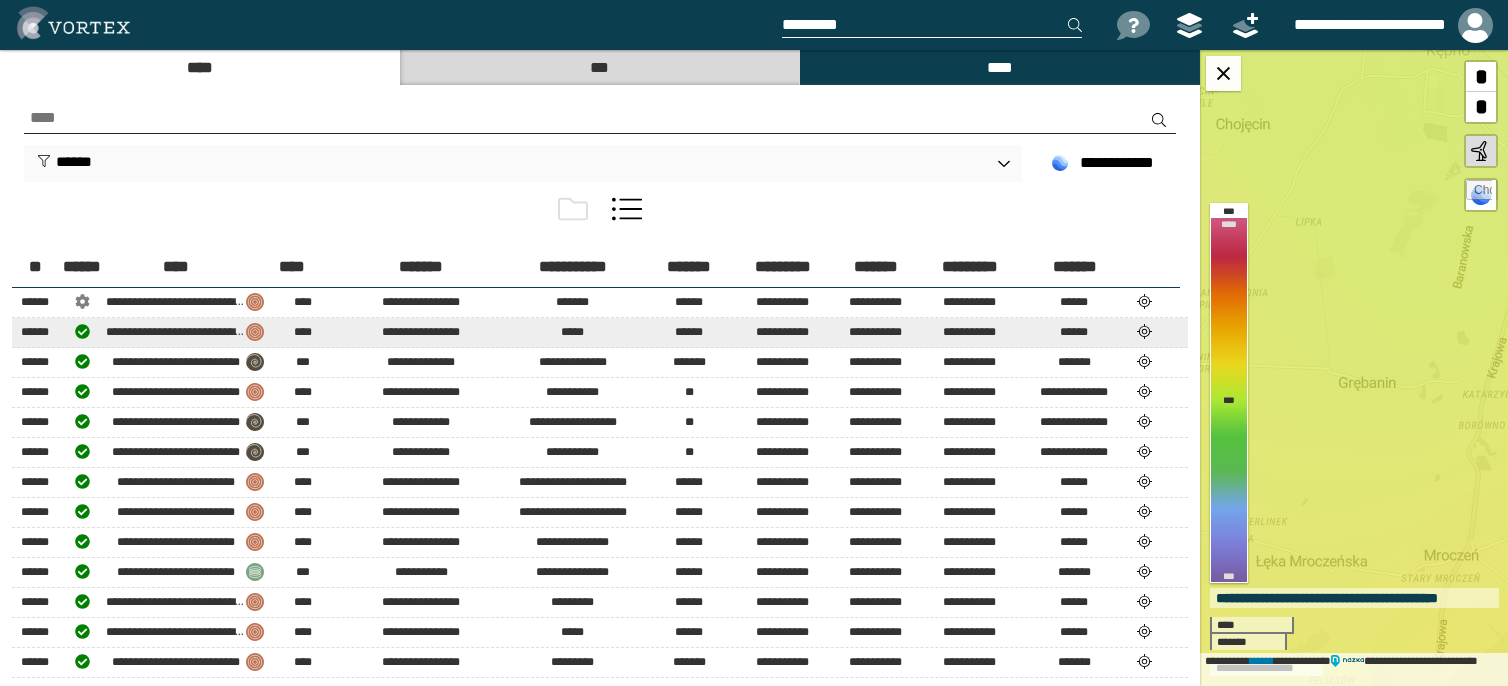 drag, startPoint x: 366, startPoint y: 328, endPoint x: 433, endPoint y: 330, distance: 67.02985 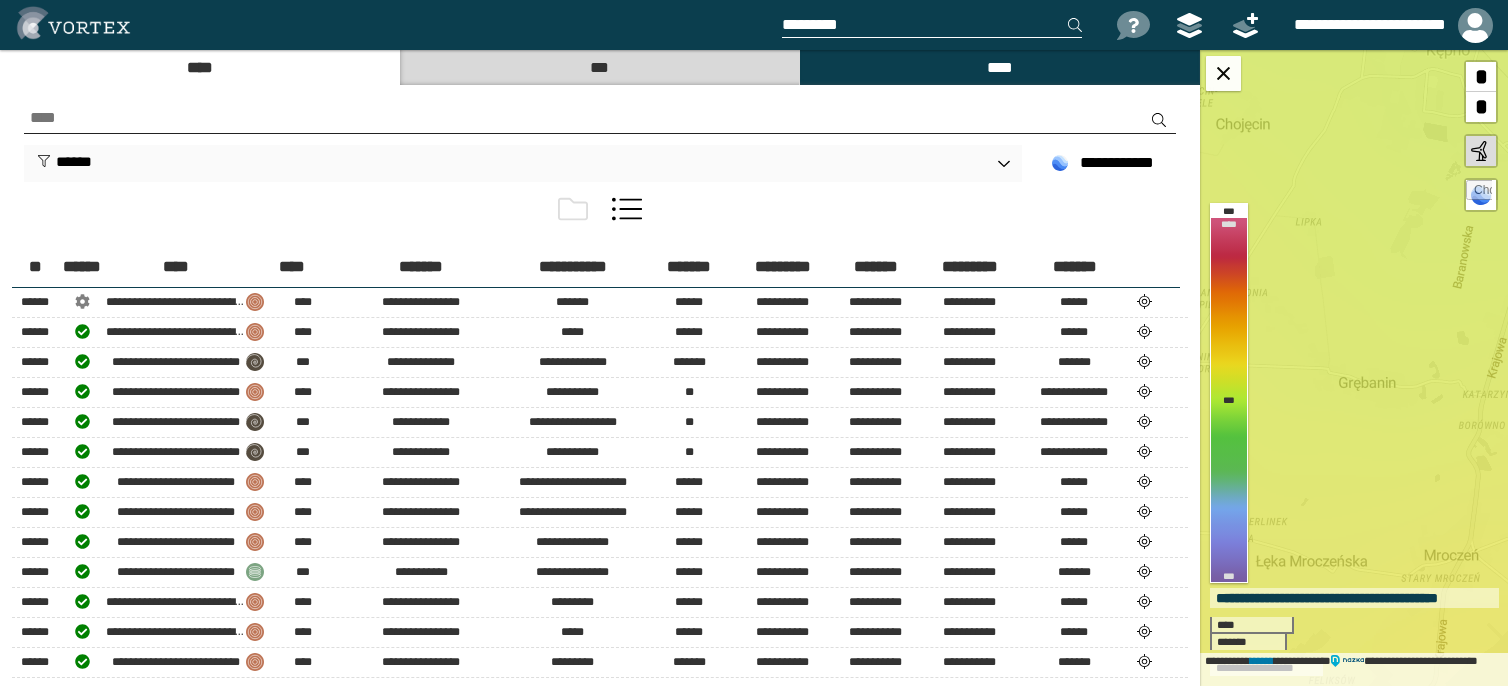 click at bounding box center [573, 209] 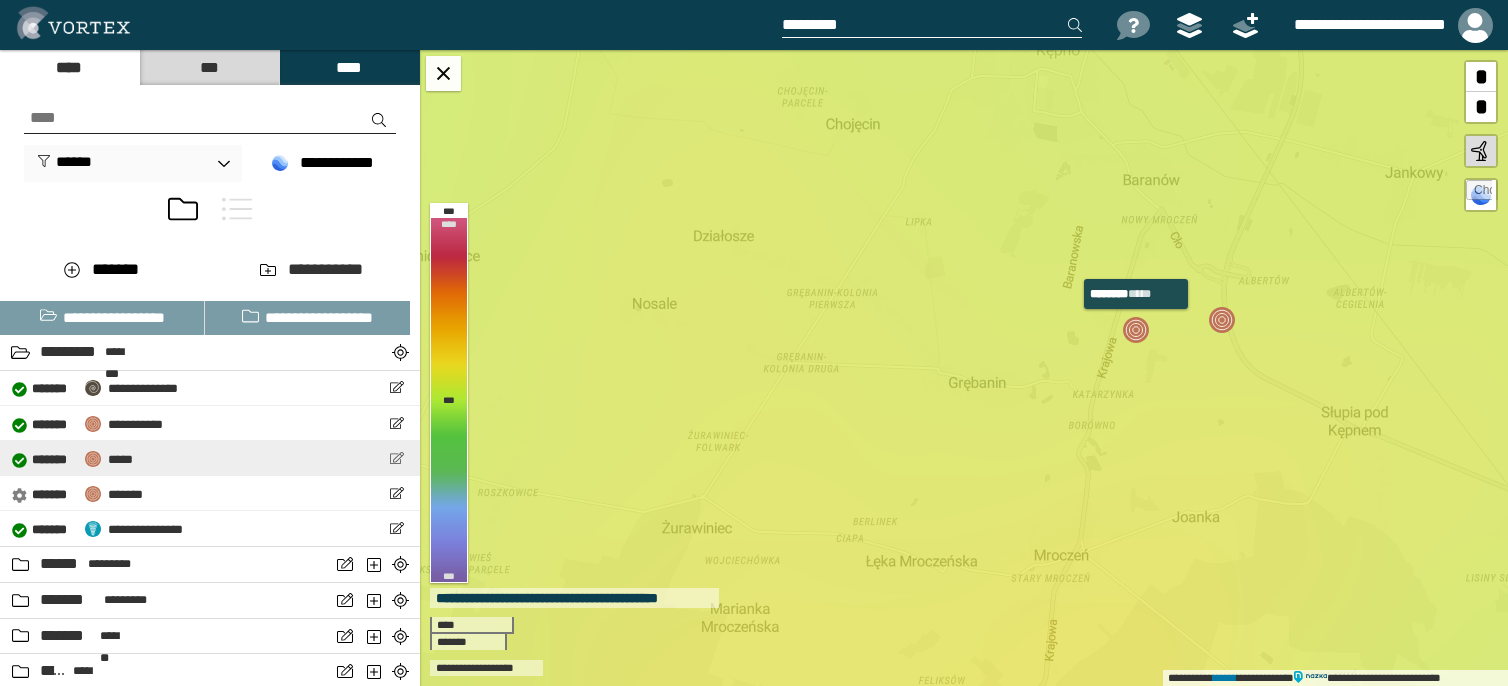 click at bounding box center (396, 458) 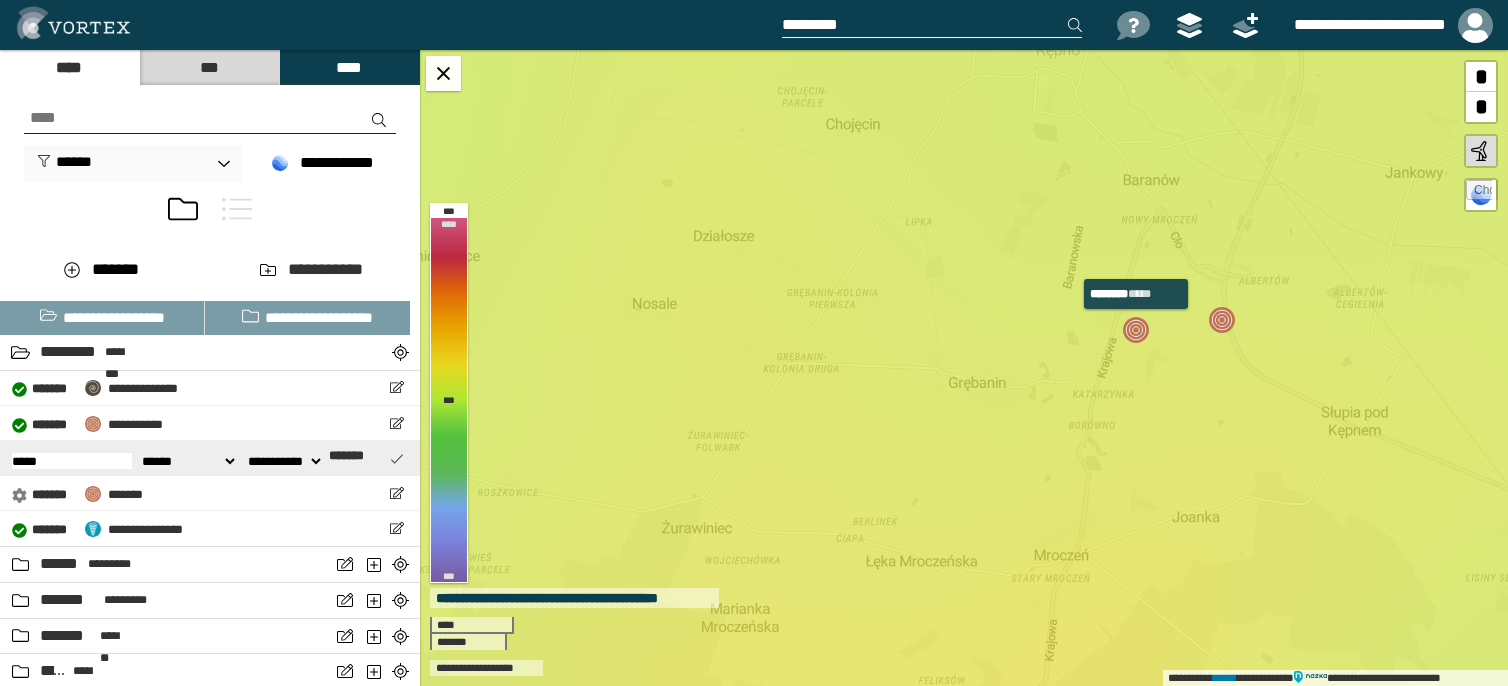 scroll, scrollTop: 2, scrollLeft: 0, axis: vertical 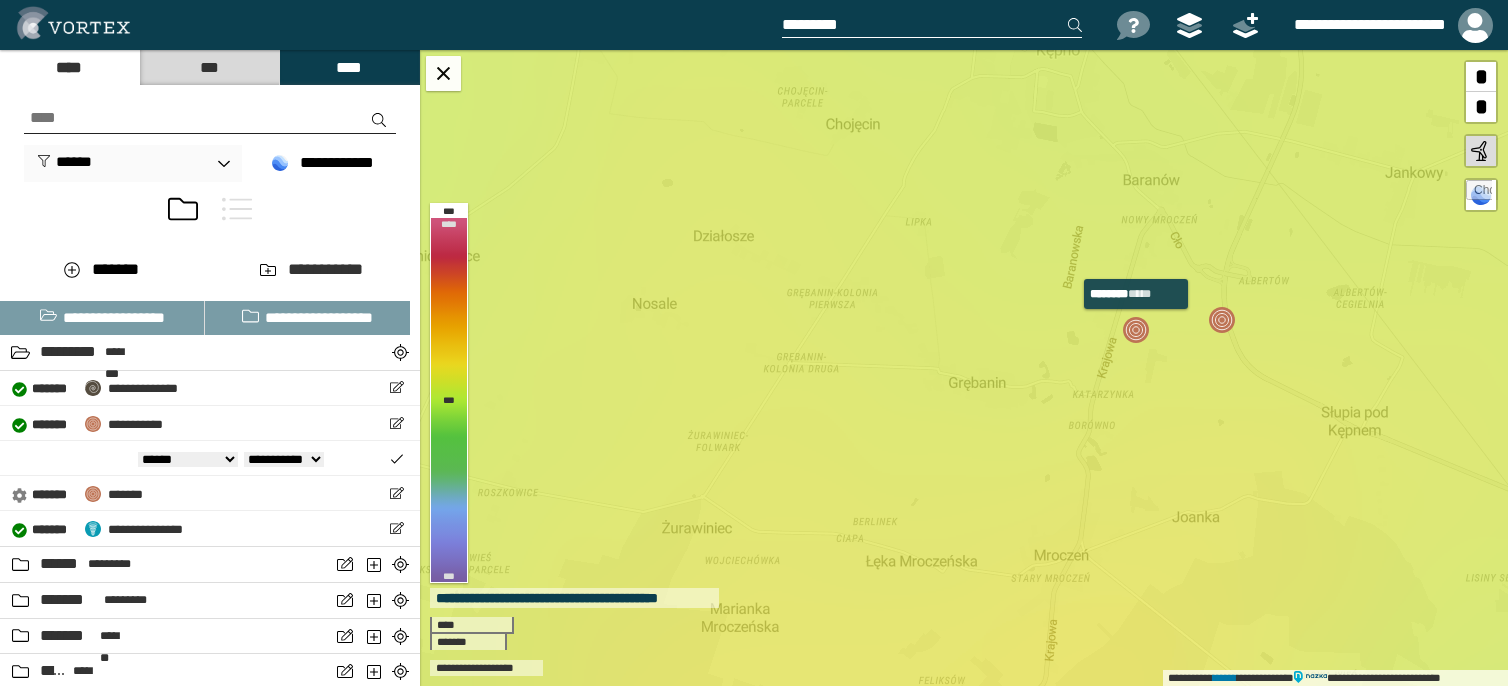 click at bounding box center (210, 213) 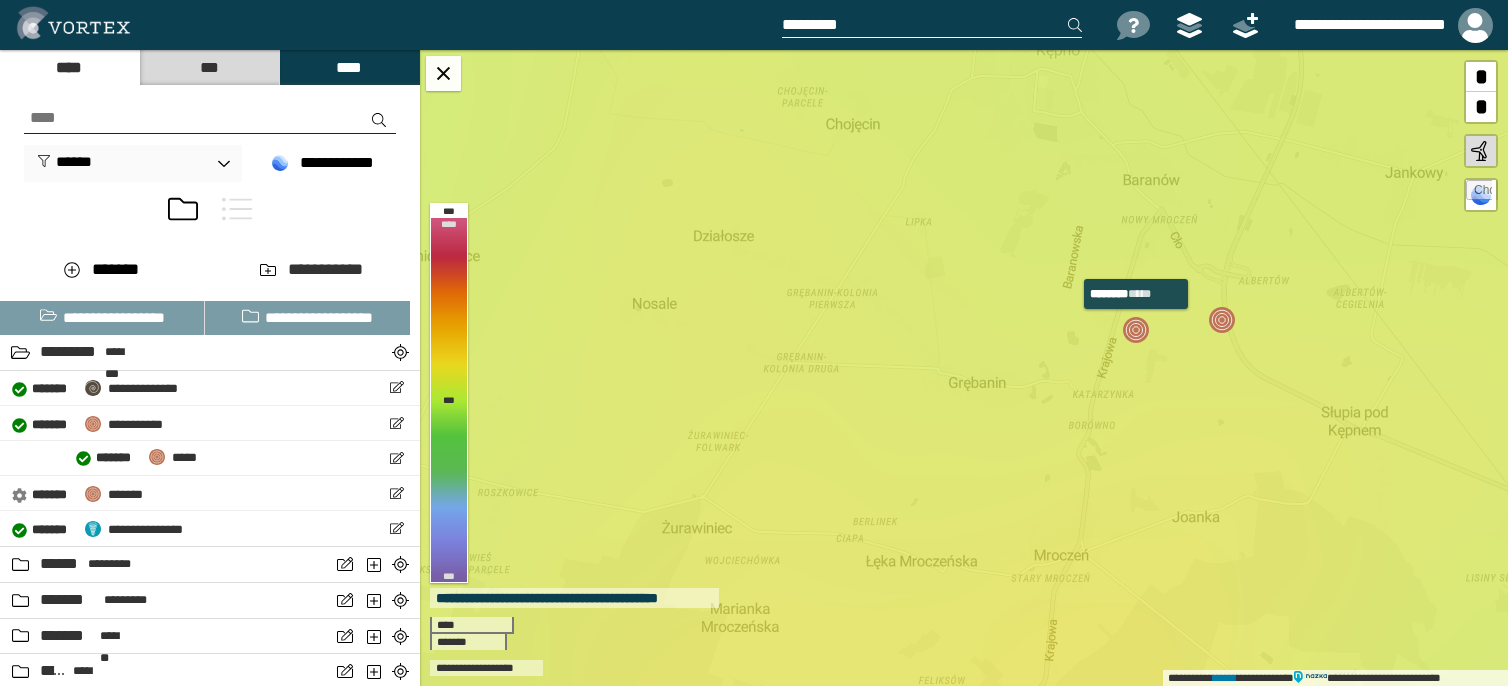 scroll, scrollTop: 0, scrollLeft: 0, axis: both 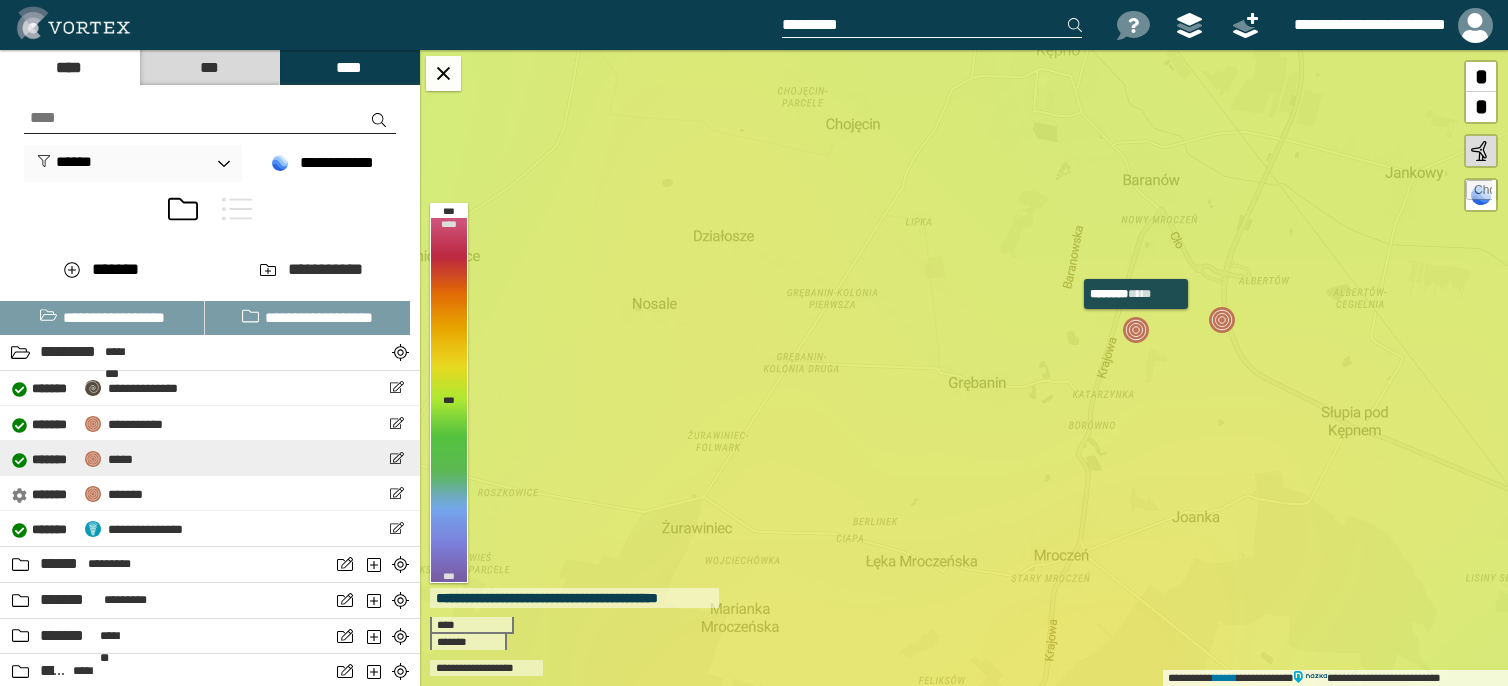 click at bounding box center [93, 459] 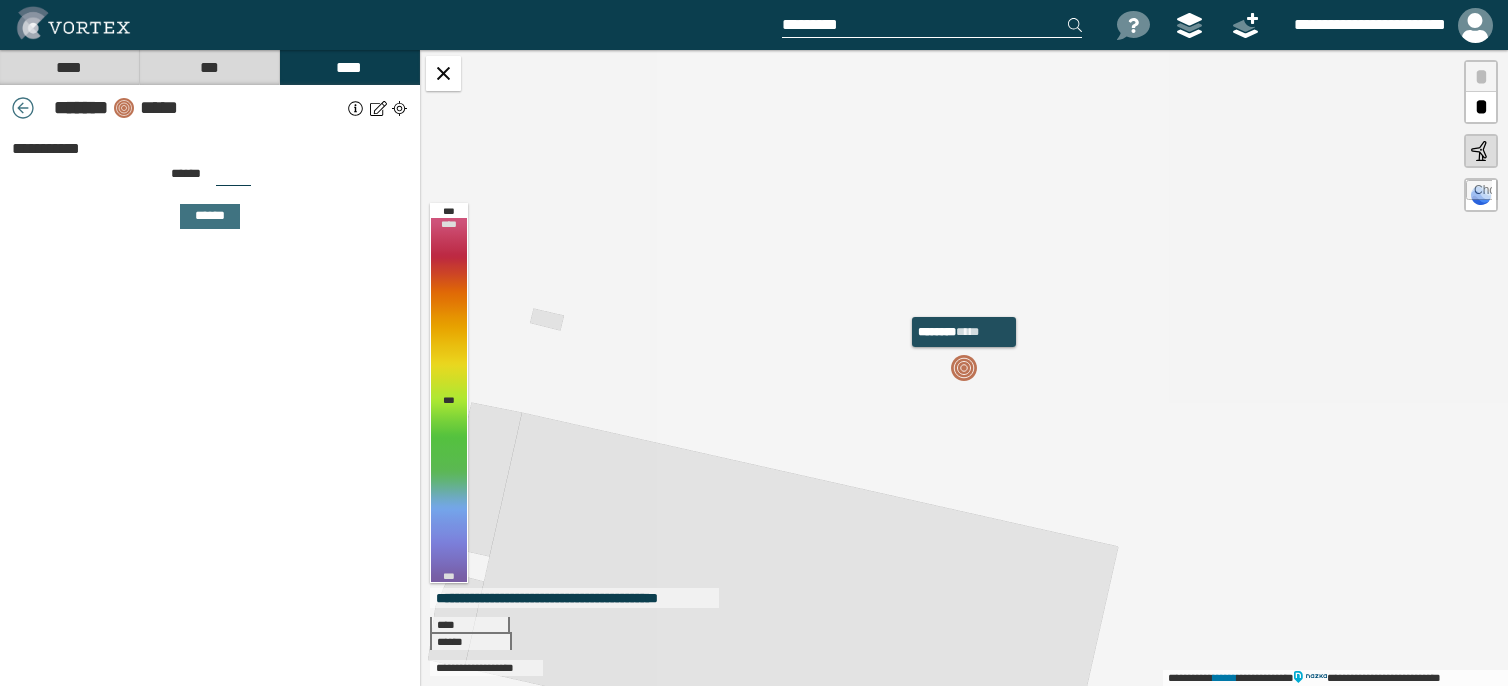 click at bounding box center (964, 368) 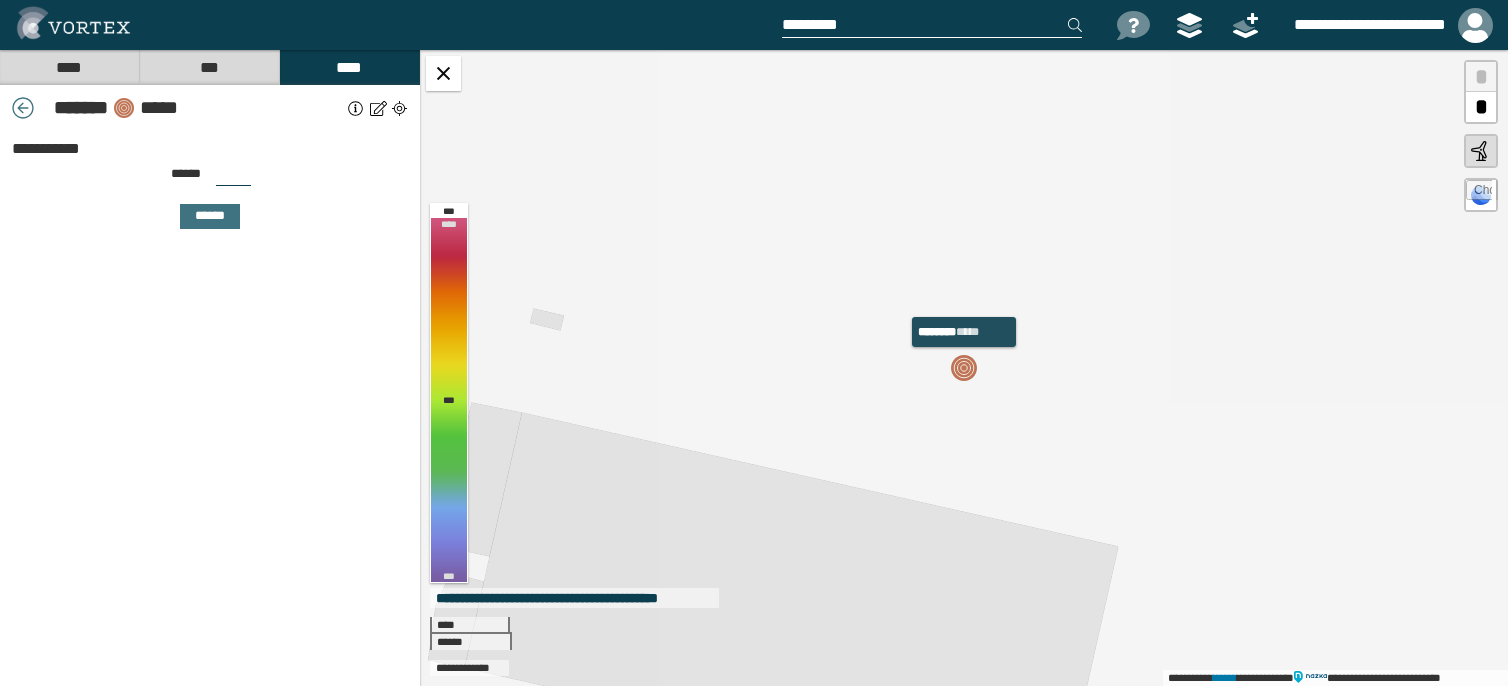 click at bounding box center [964, 368] 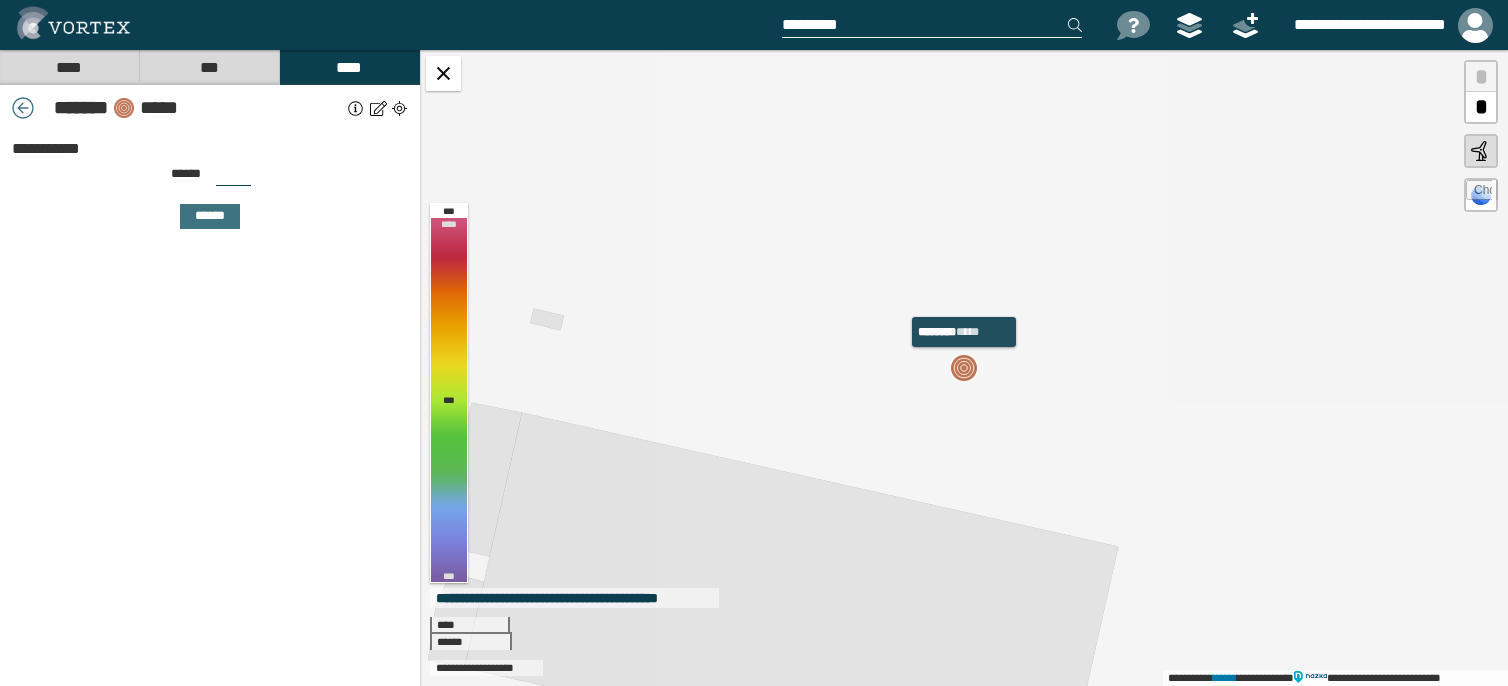click at bounding box center [964, 368] 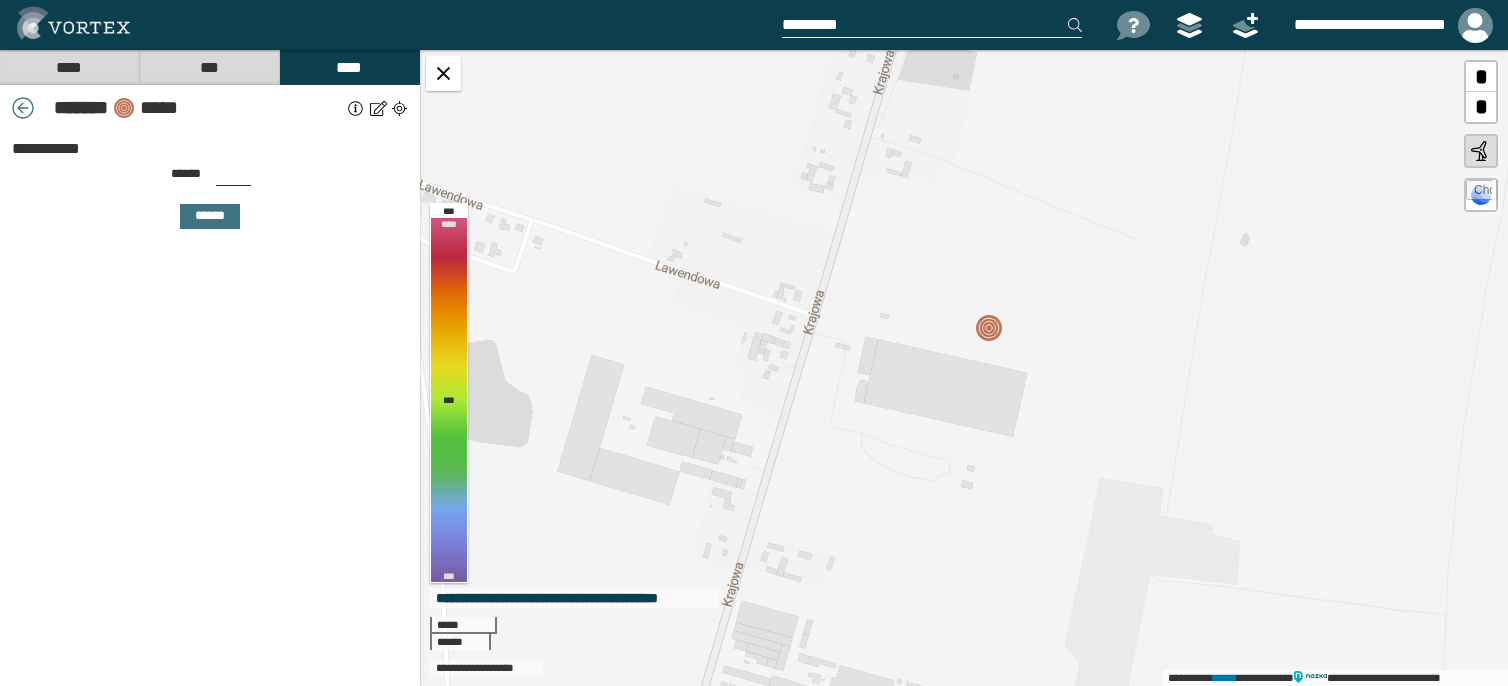 click on "****" at bounding box center [69, 67] 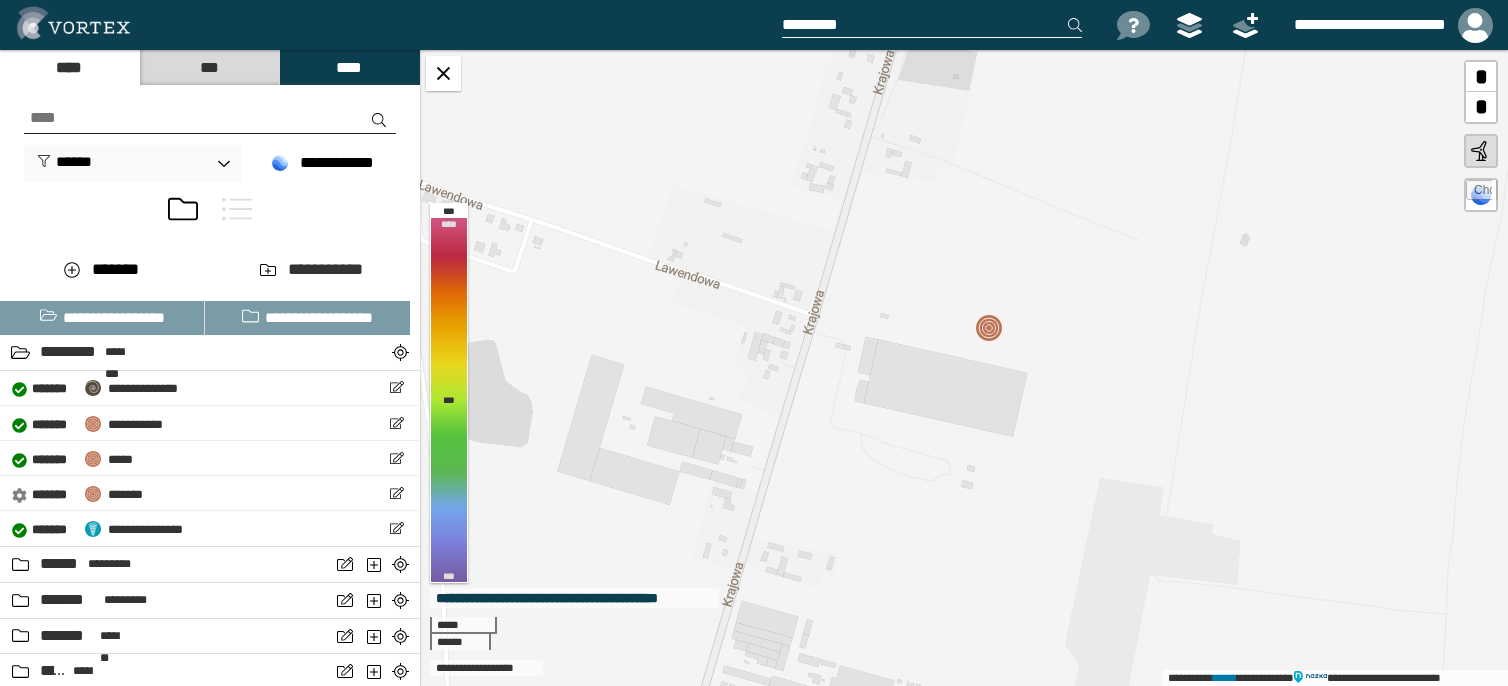 click at bounding box center [237, 209] 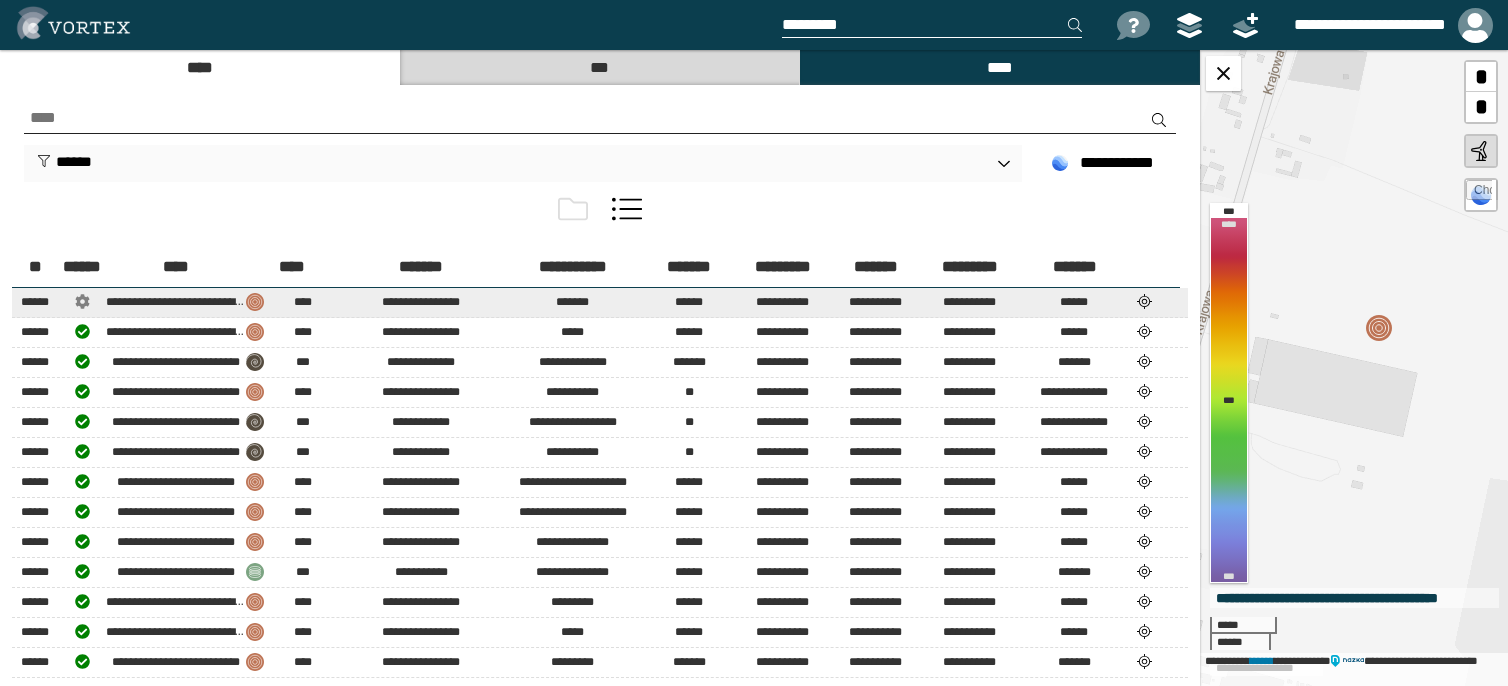 click on "******" at bounding box center (35, 301) 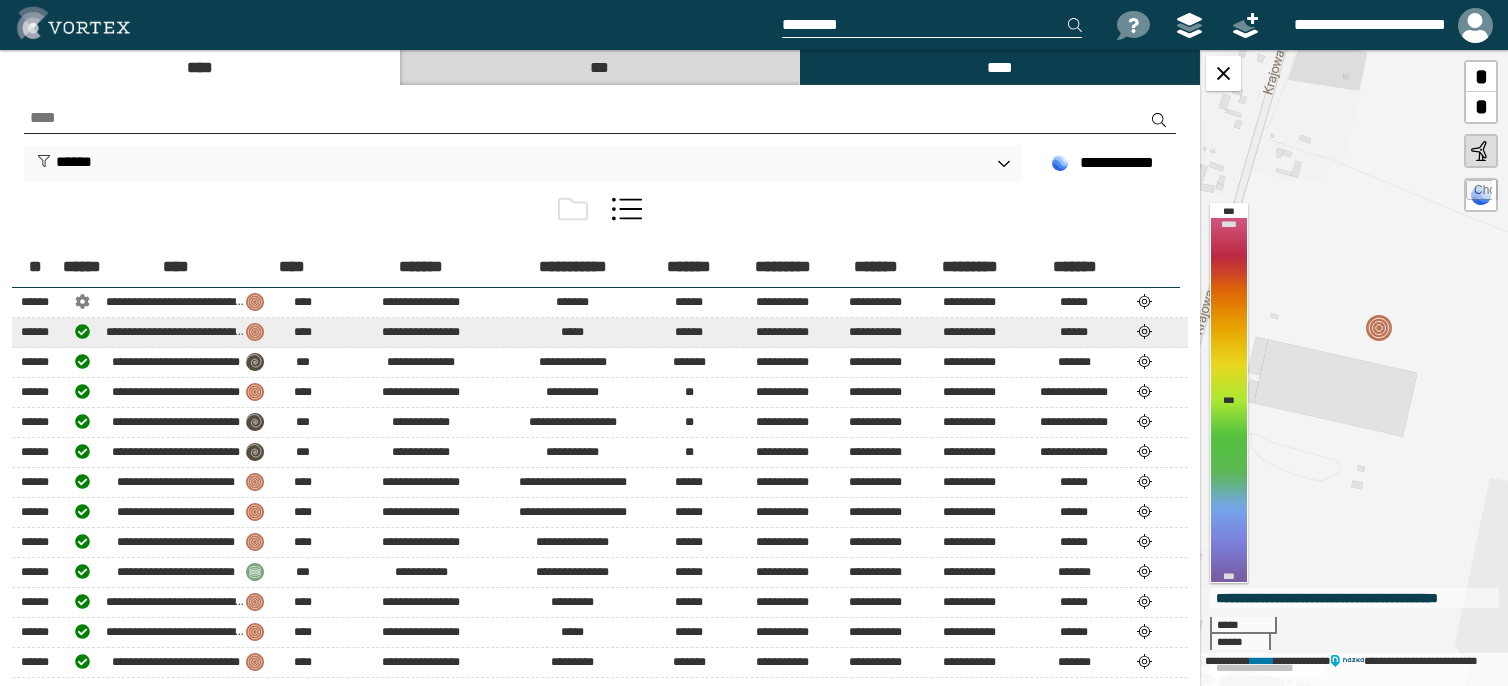 click at bounding box center [82, 331] 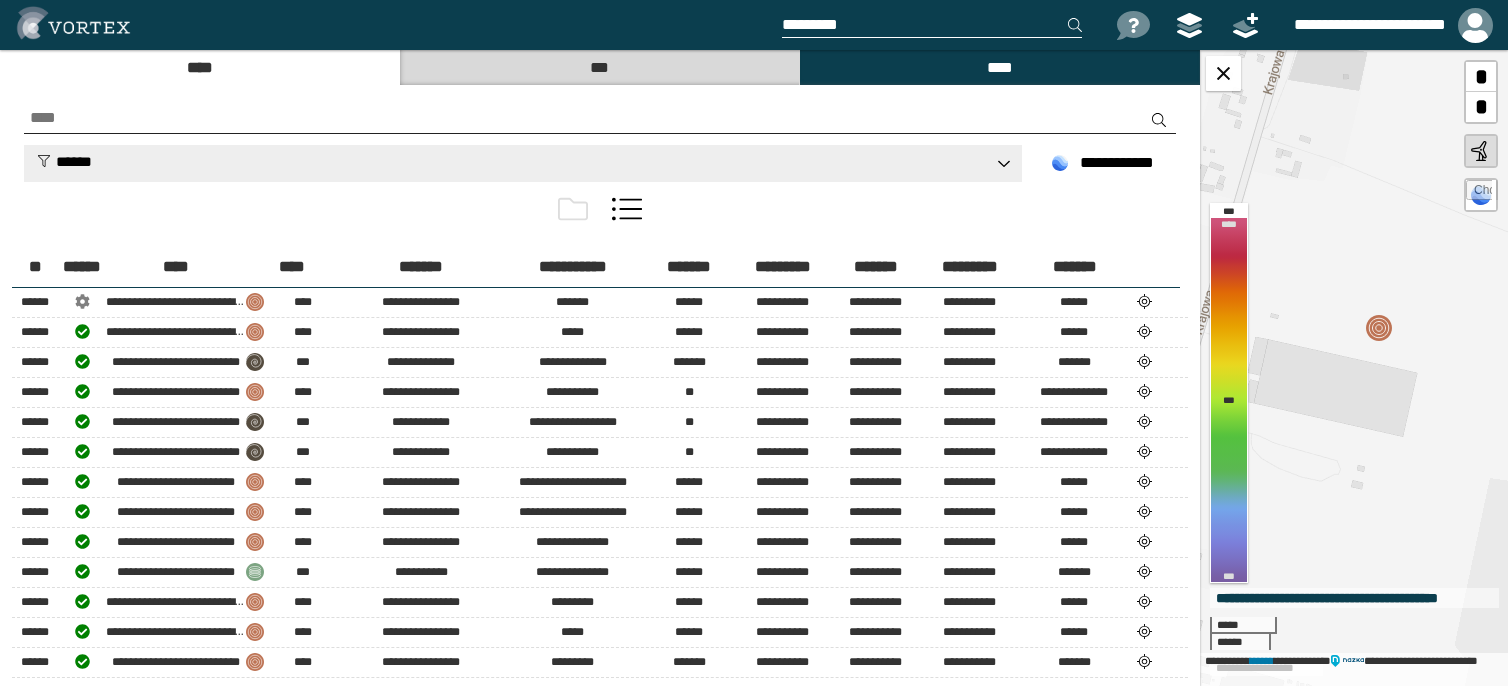 click on "******" at bounding box center (523, 163) 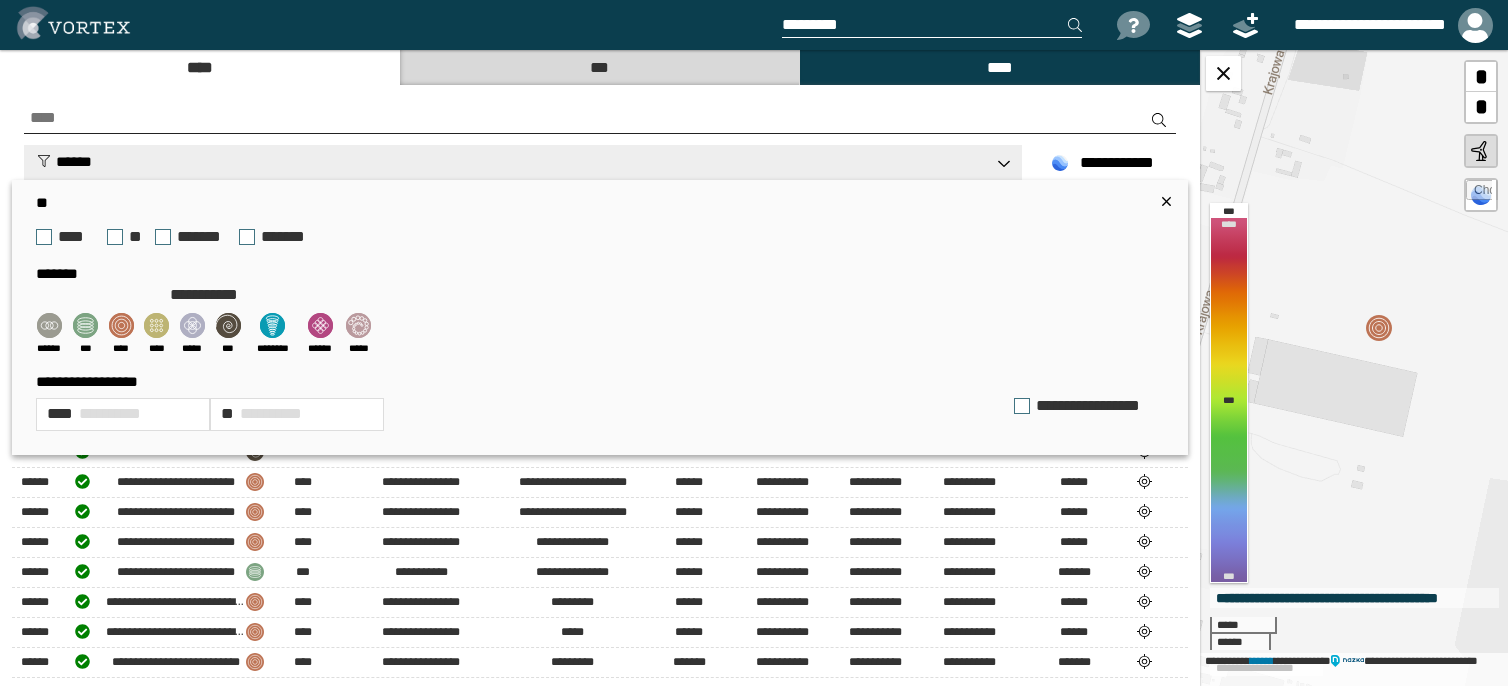 click on "******" at bounding box center (523, 163) 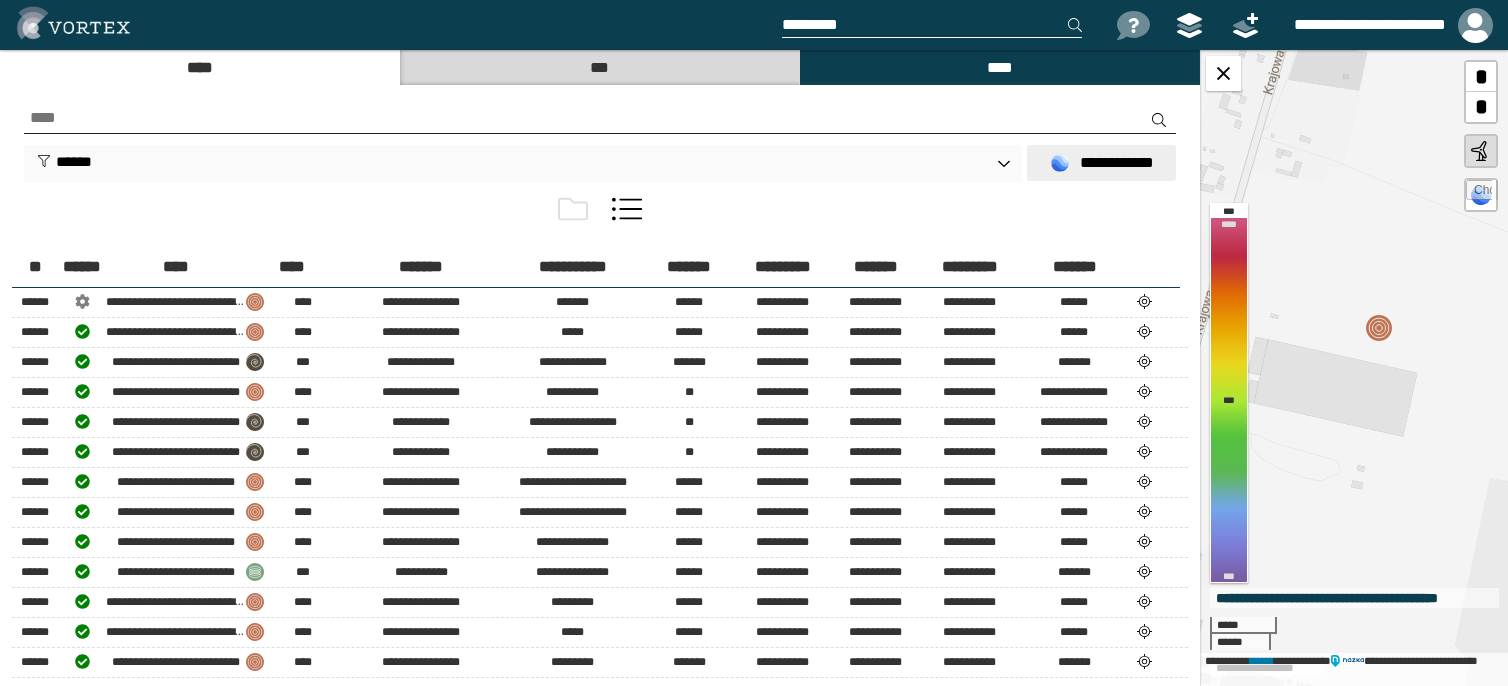 click on "**********" at bounding box center (1101, 163) 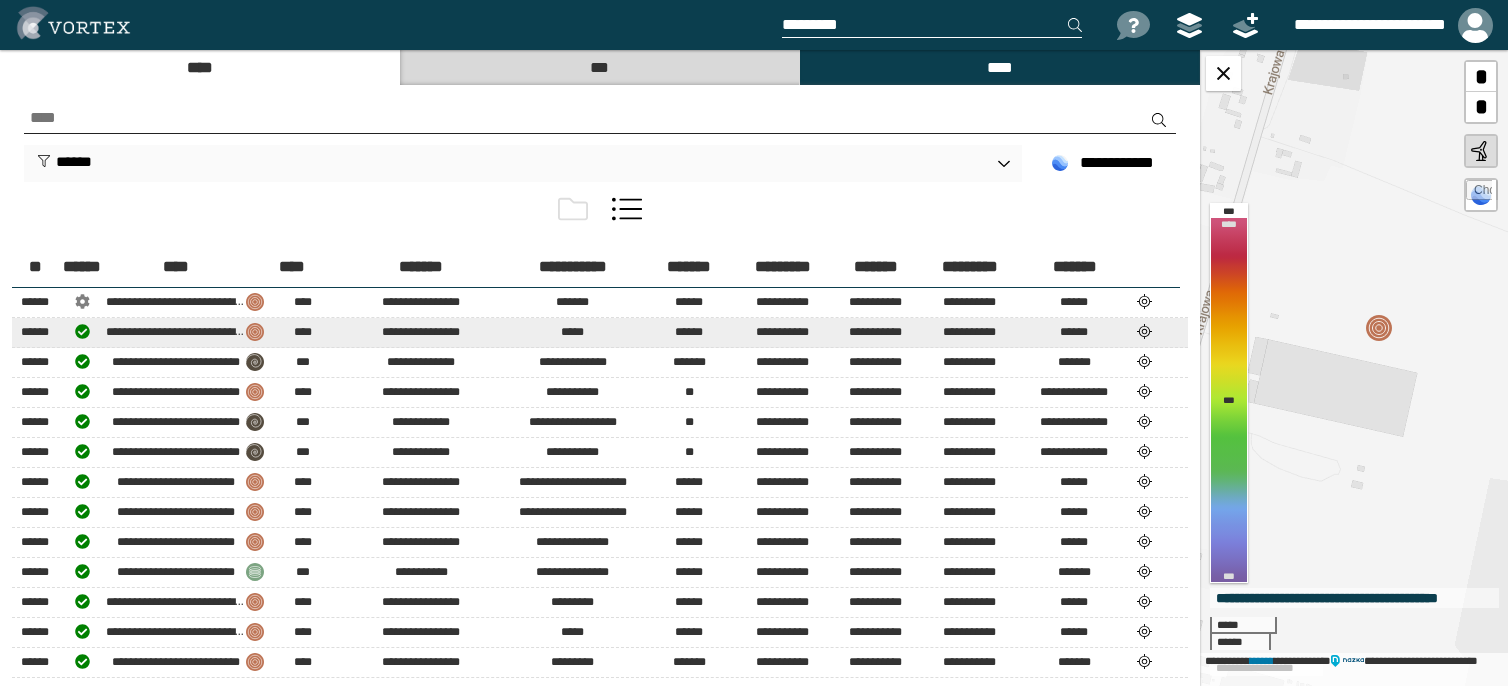 click at bounding box center (82, 331) 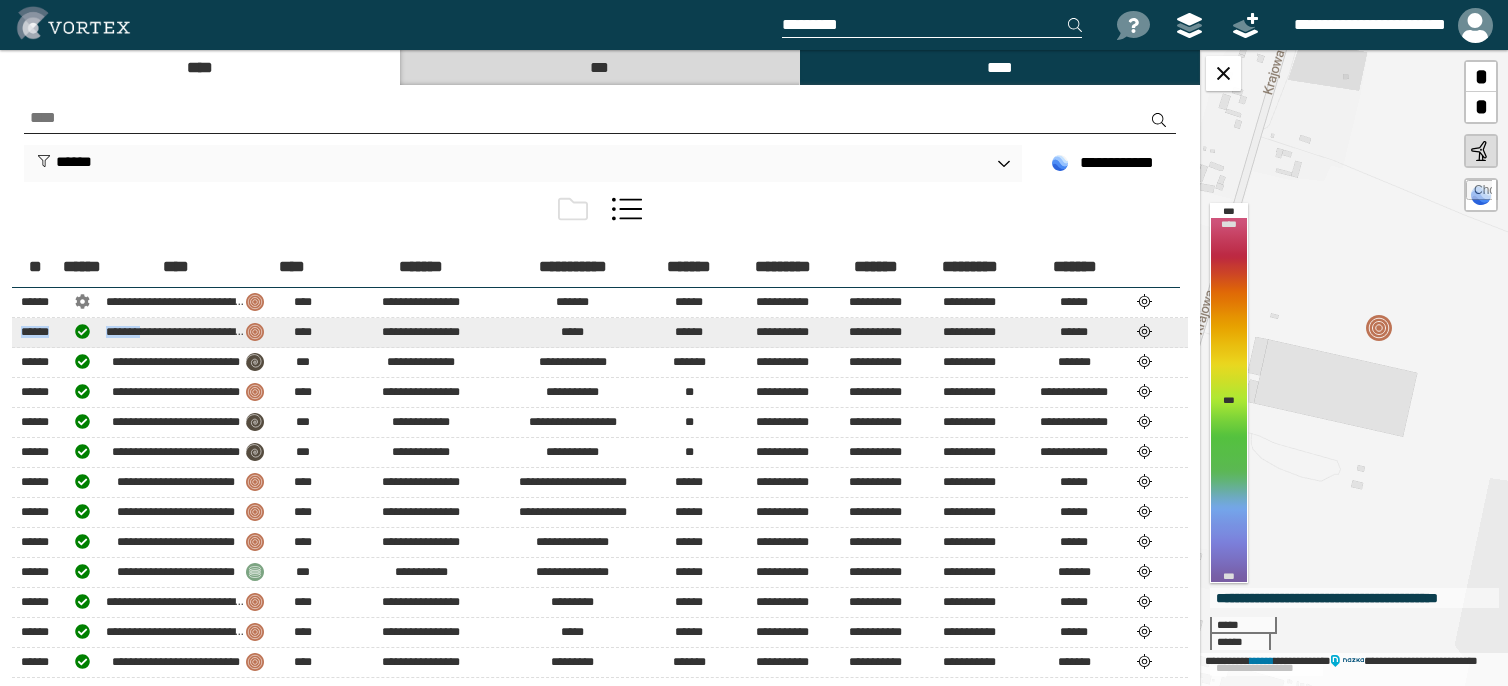 click at bounding box center [82, 331] 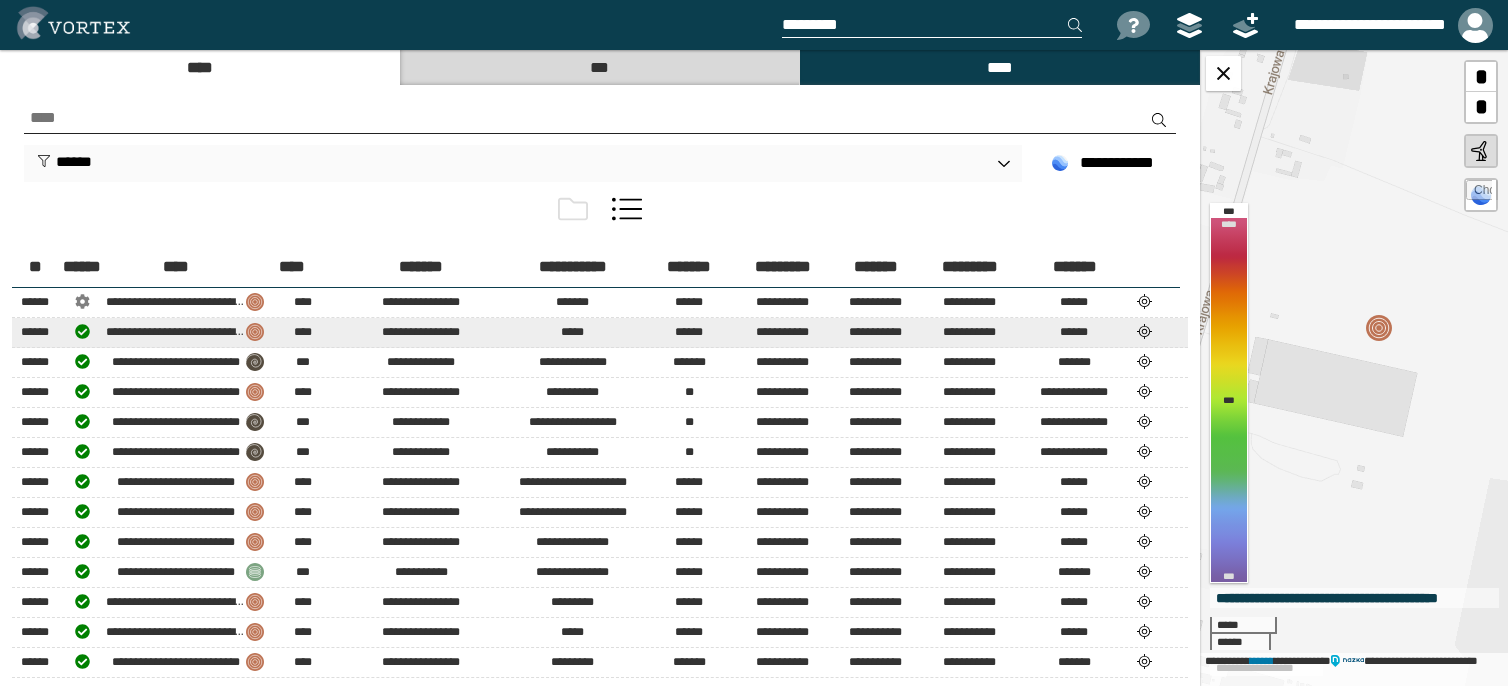 drag, startPoint x: 62, startPoint y: 334, endPoint x: 228, endPoint y: 341, distance: 166.14752 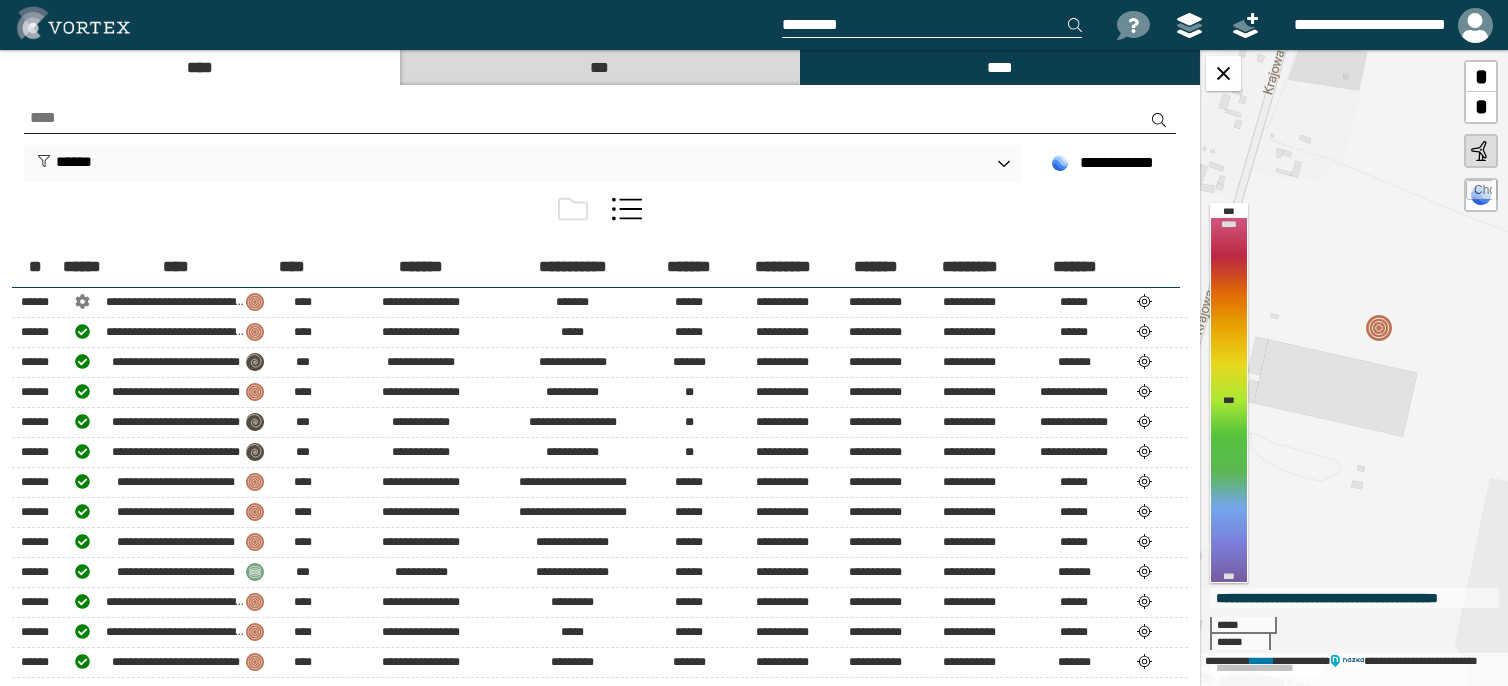 drag, startPoint x: 922, startPoint y: 334, endPoint x: 806, endPoint y: 212, distance: 168.34488 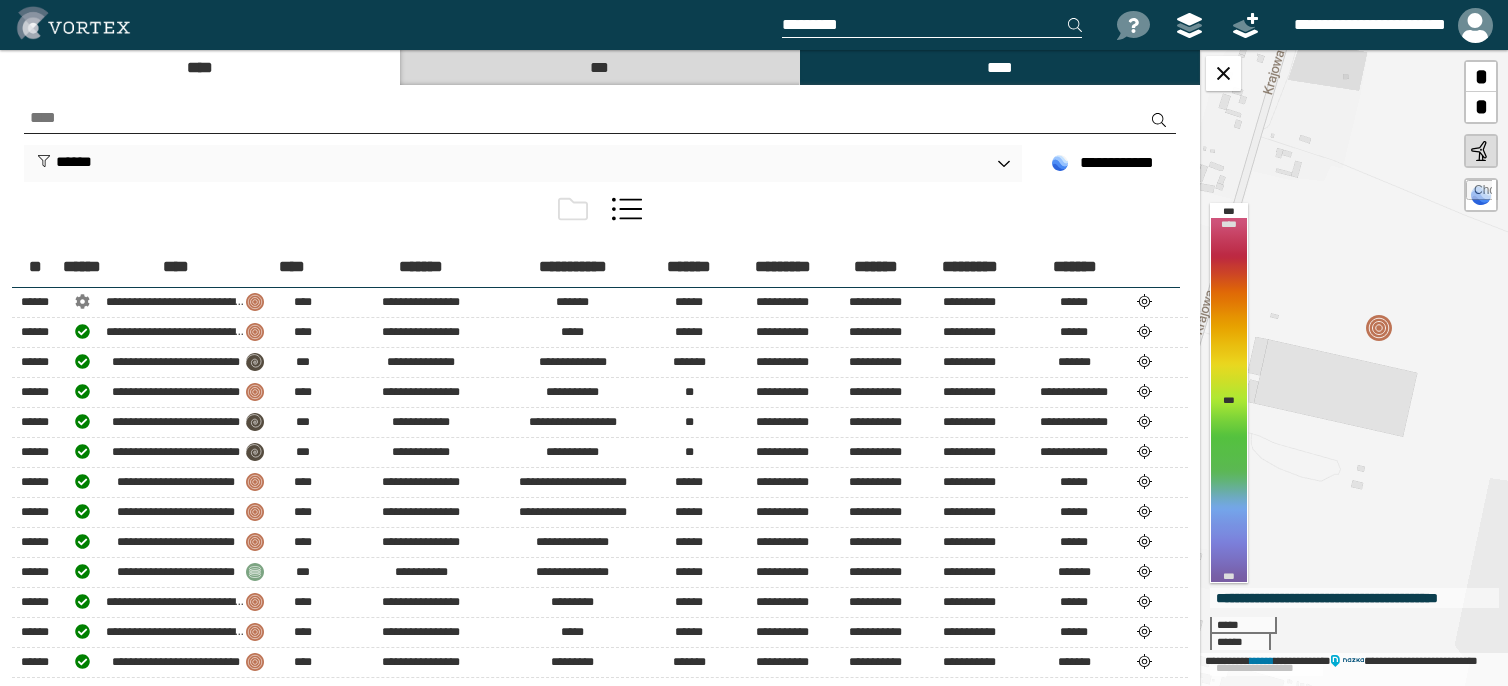 click at bounding box center (600, 213) 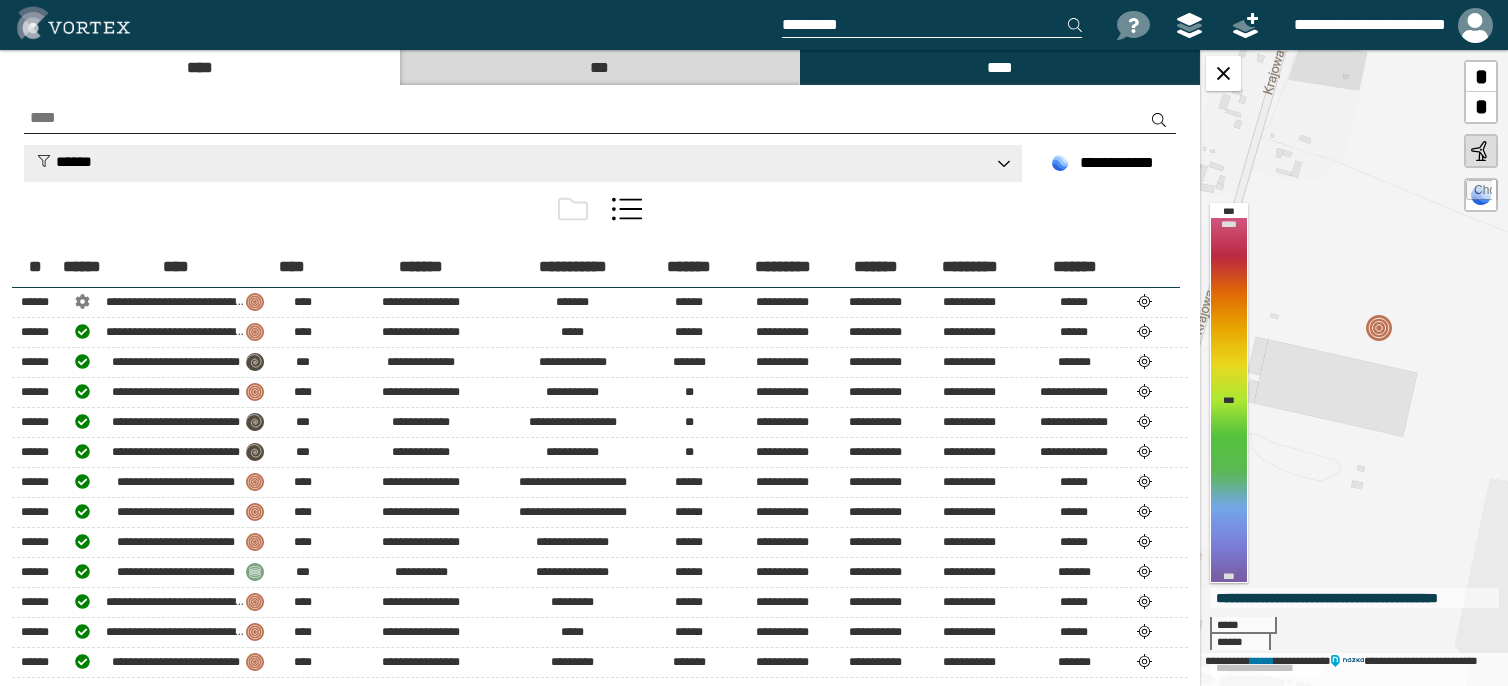 click on "******" at bounding box center [523, 163] 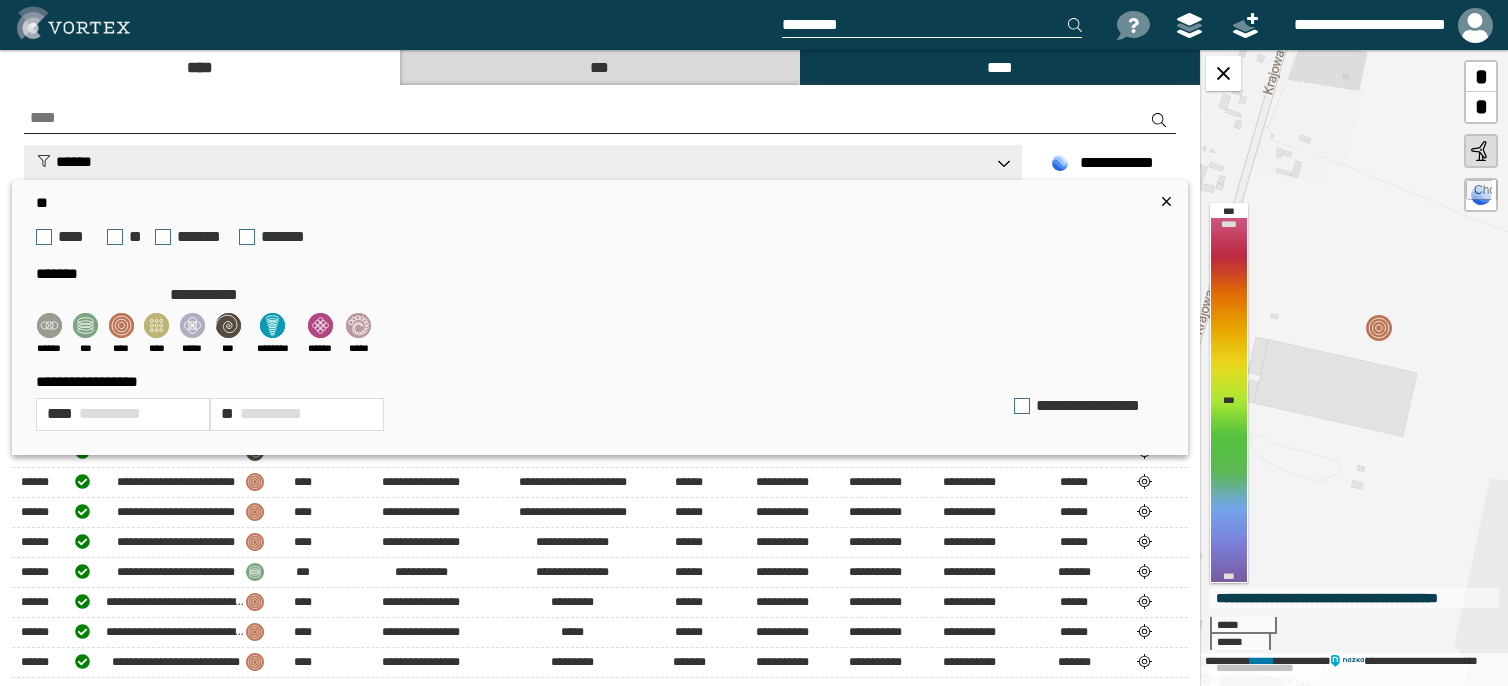 click on "******" at bounding box center [523, 163] 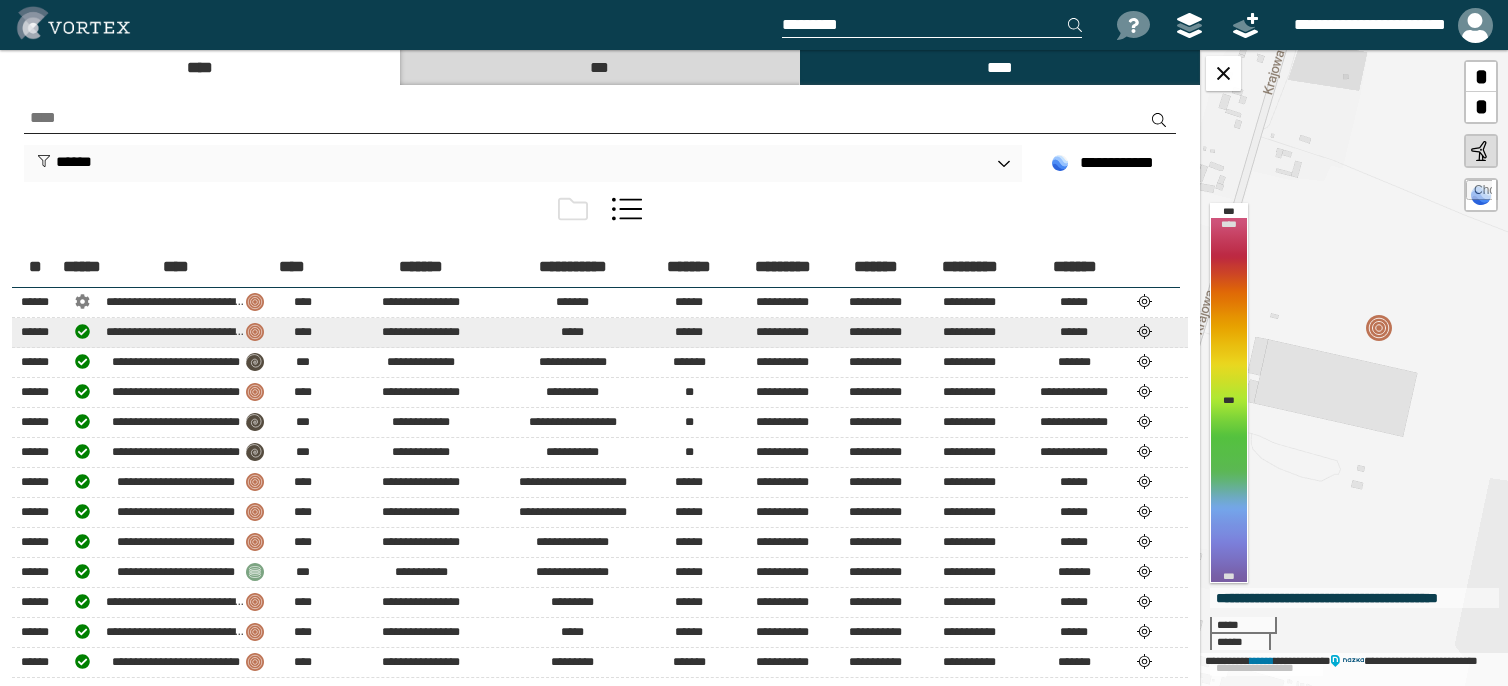 click at bounding box center [255, 301] 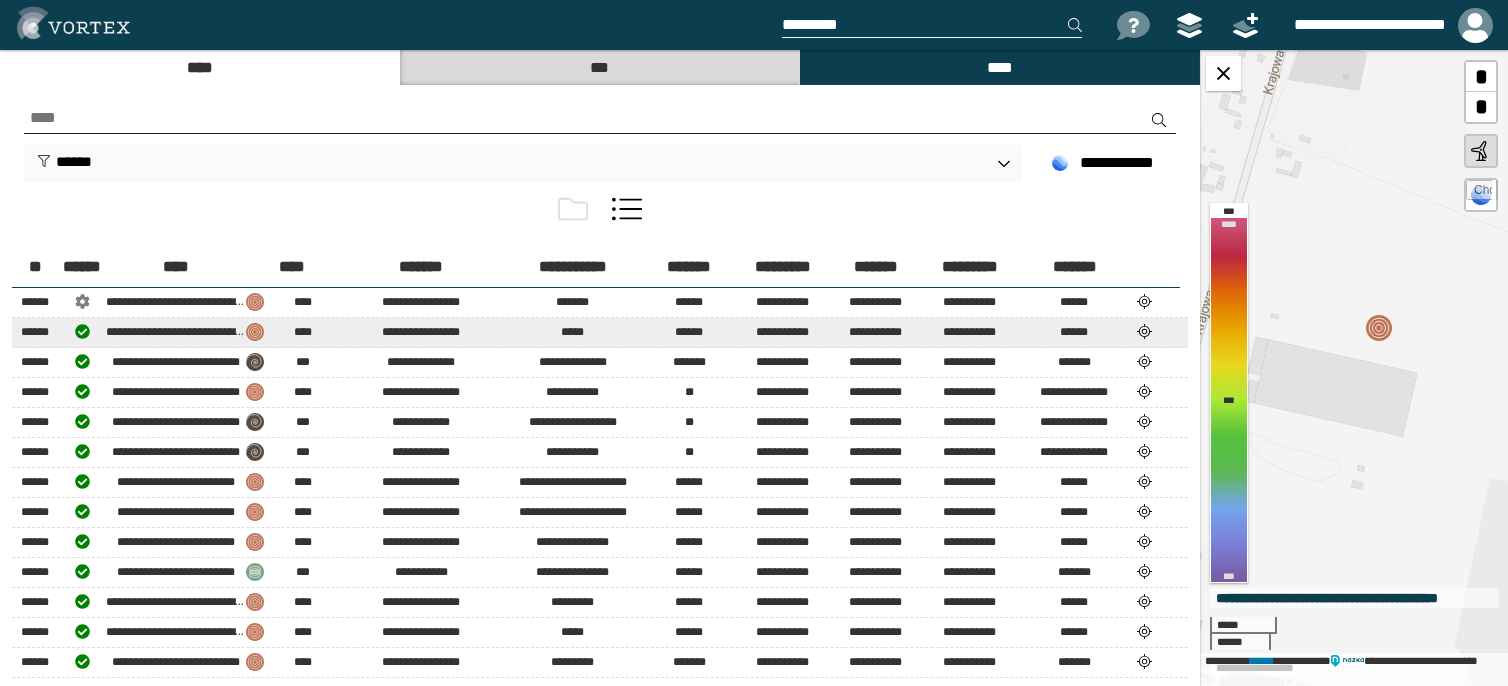 click at bounding box center (255, 301) 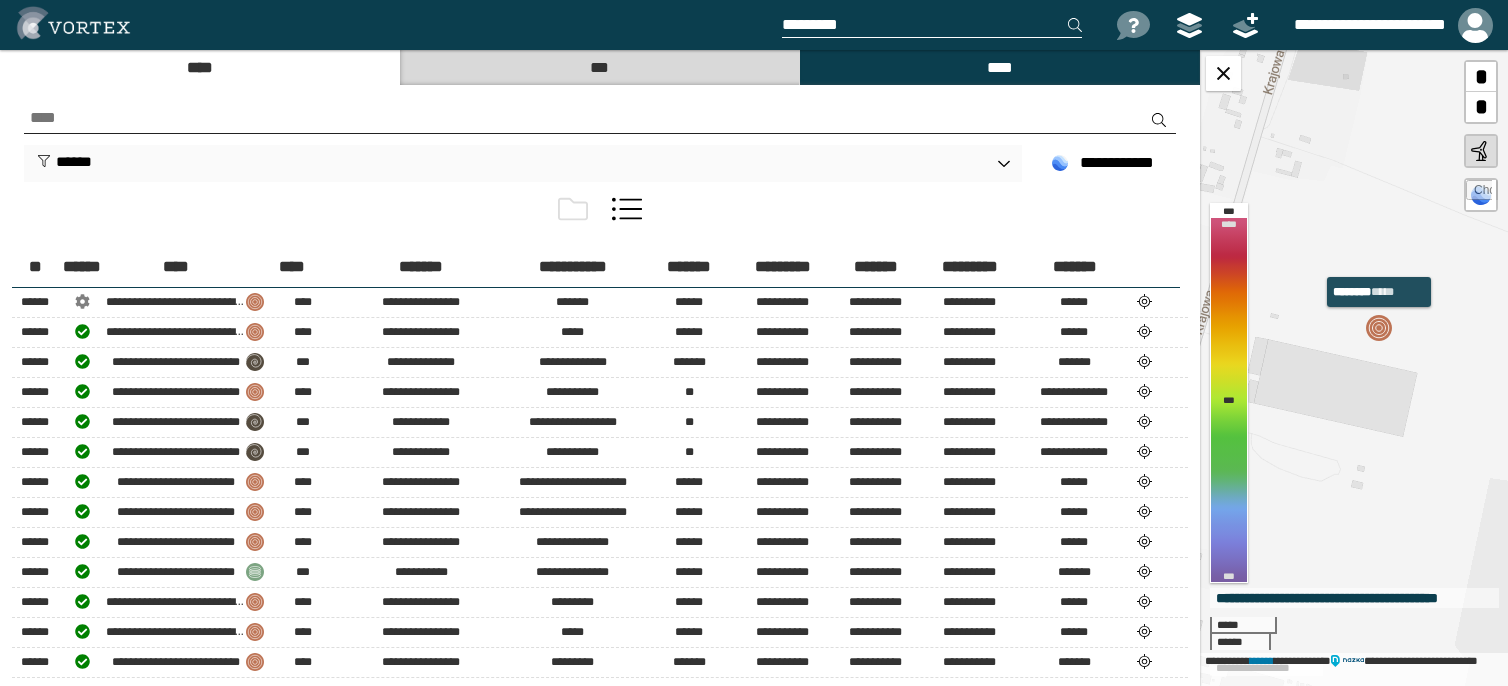 click at bounding box center (1379, 328) 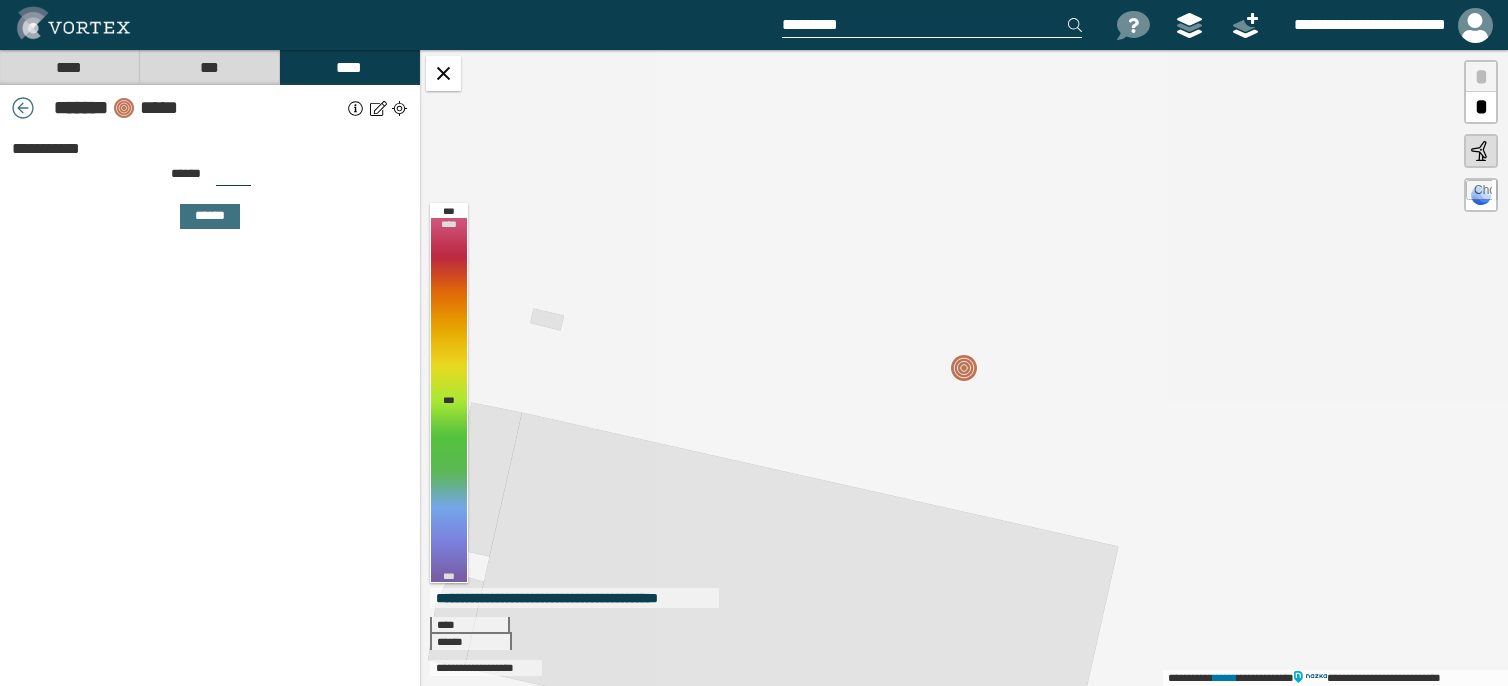 click at bounding box center (356, 108) 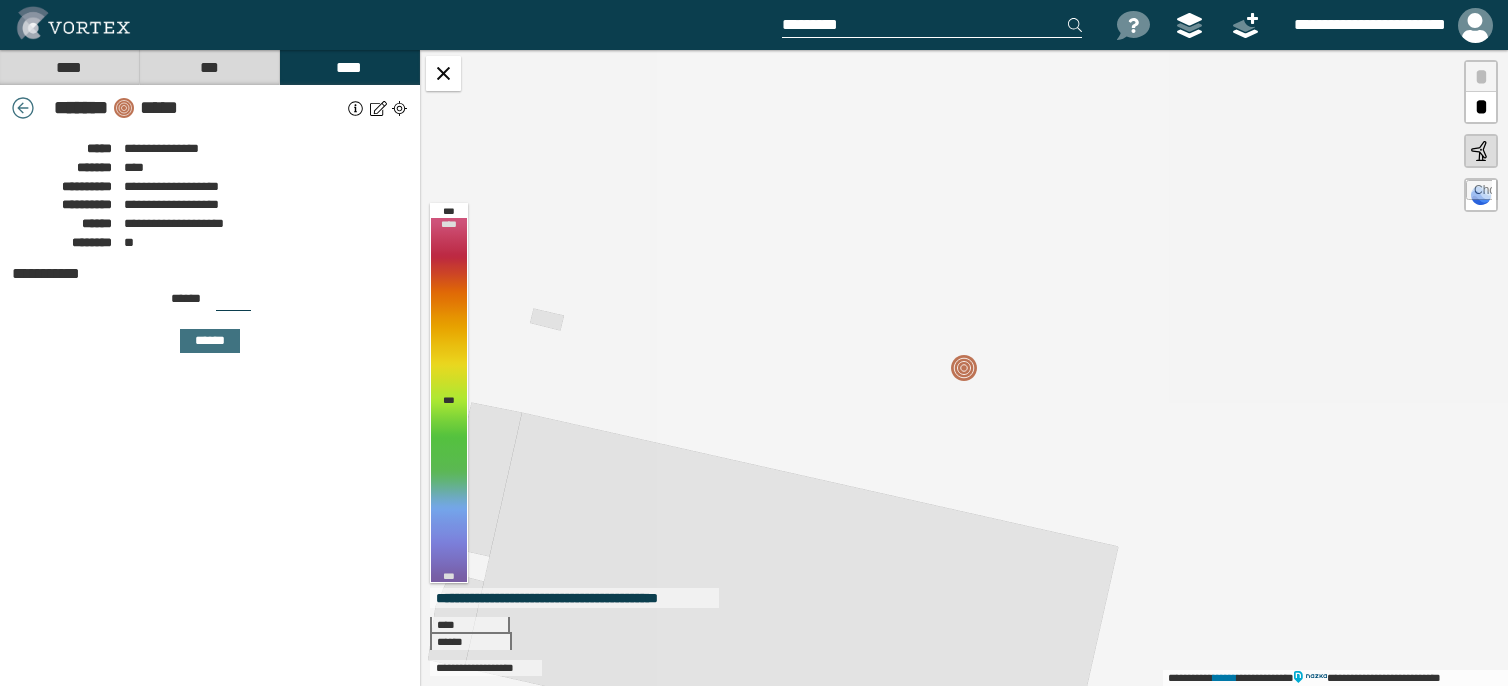 click on "****" at bounding box center (69, 67) 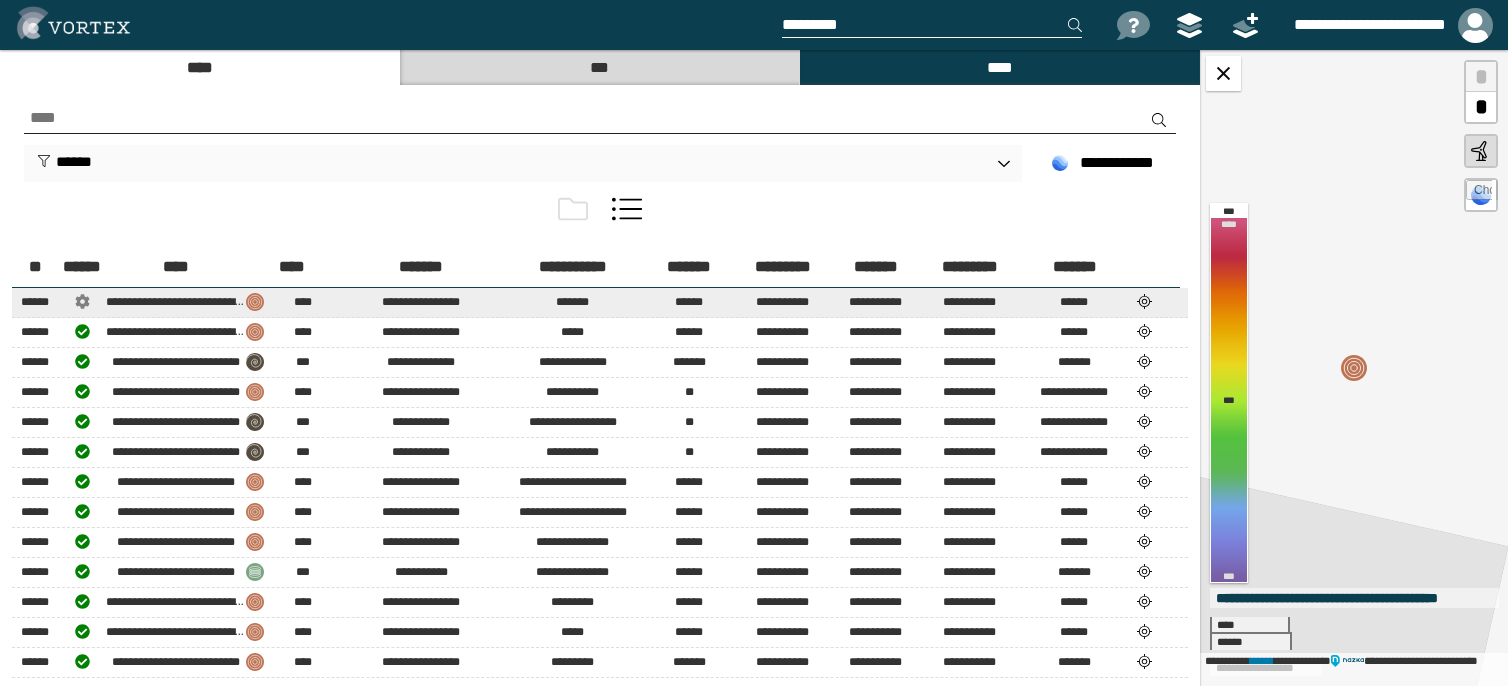 click on "*******" at bounding box center (573, 301) 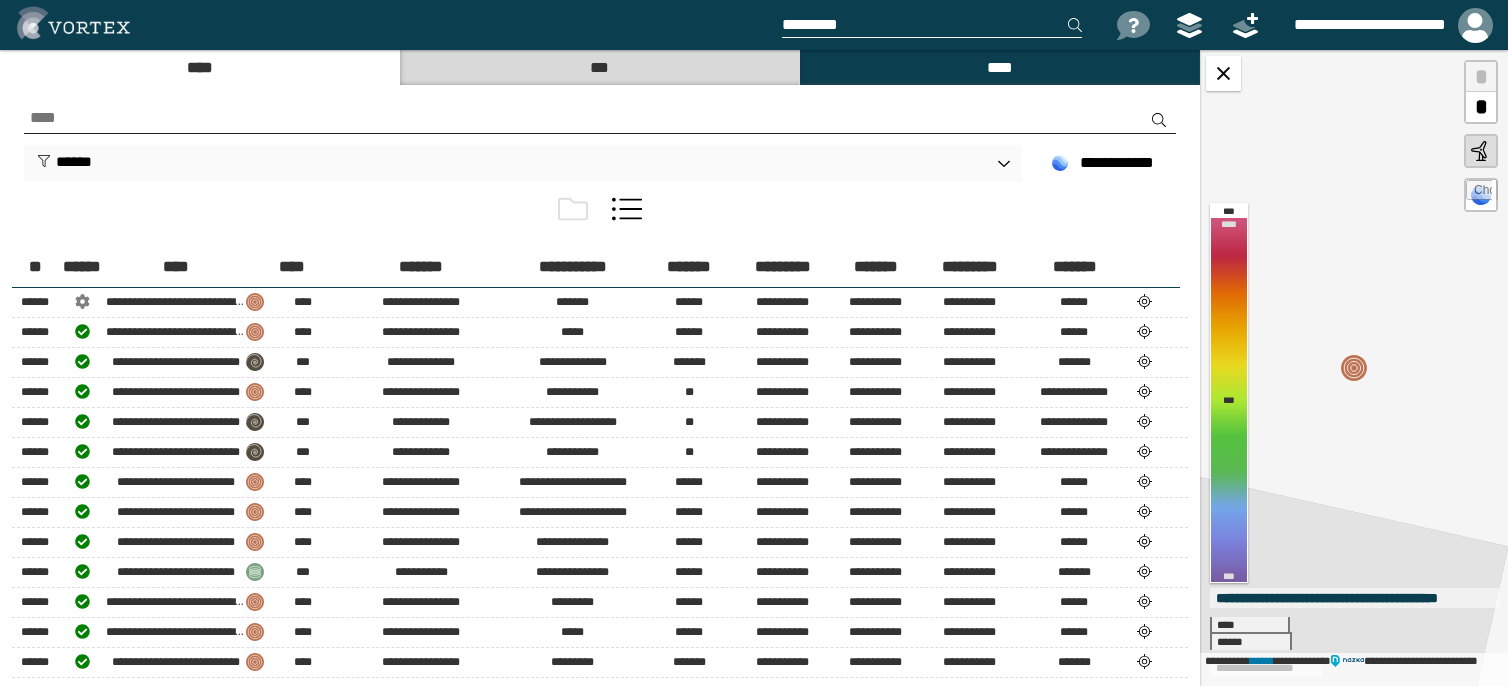 click on "****" at bounding box center [999, 67] 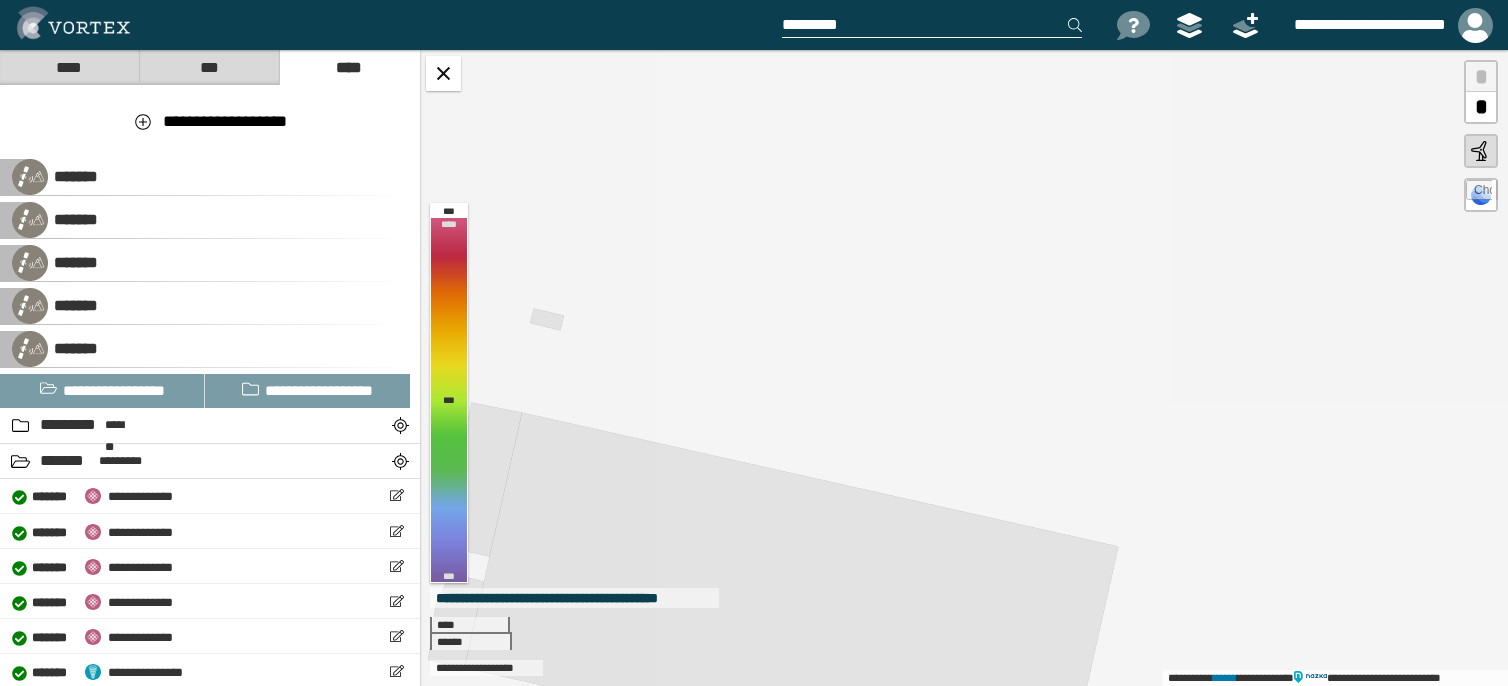 click on "***" at bounding box center (209, 67) 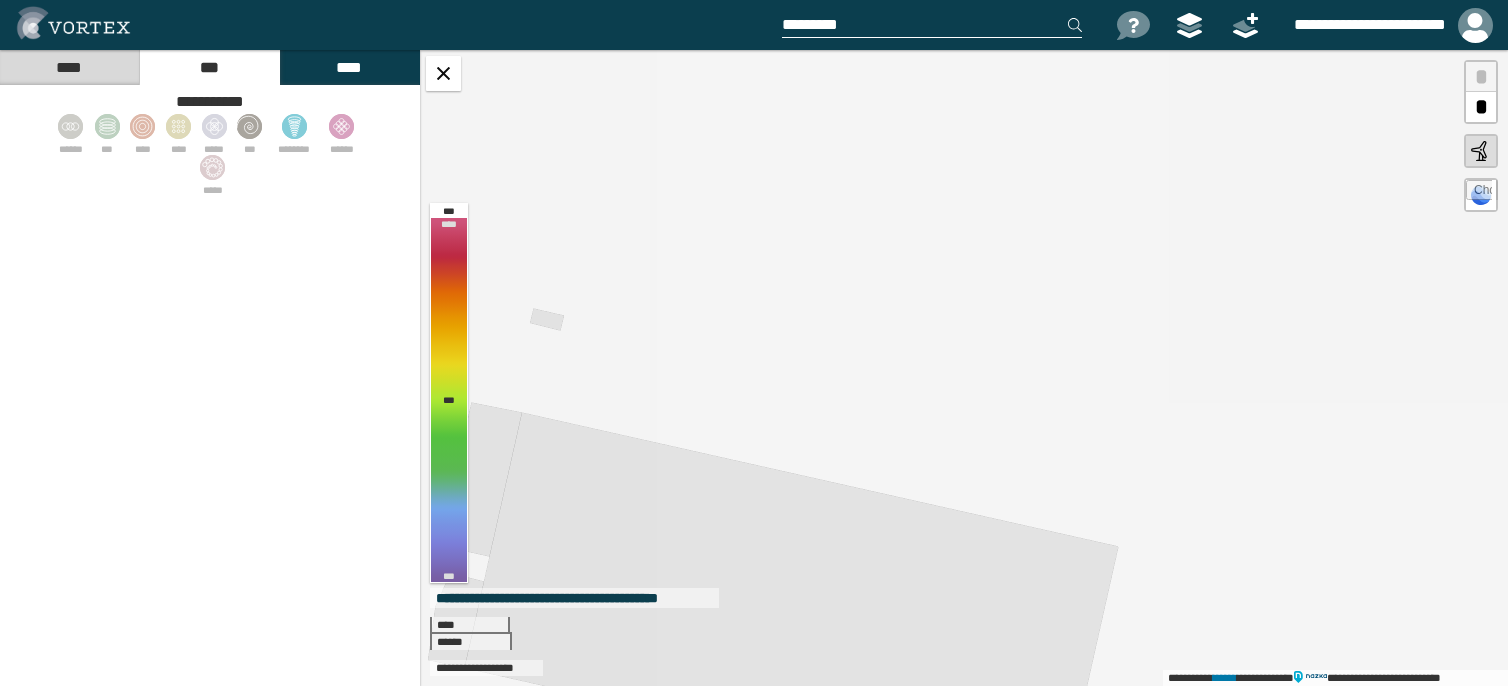 click at bounding box center (398, 25) 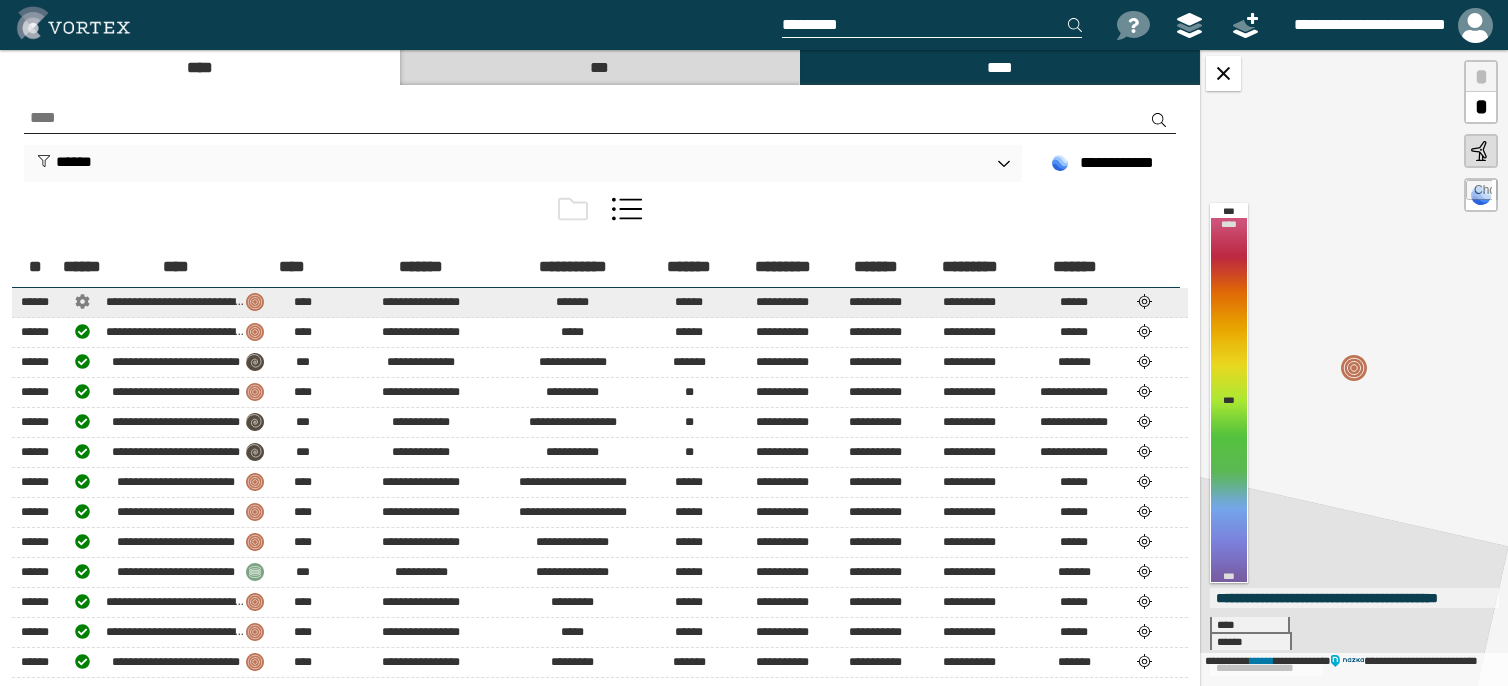 click on "[FIRST] [LAST] [PRODUCT_NAME] [OS_VERSION] [FIRST] [LAST] [ADDRESS] [CITY] [STATE] [ZIP] [PHONE] [EMAIL] [CARD_NUMBER] [EXP_DATE] [CVV]" at bounding box center [600, 302] 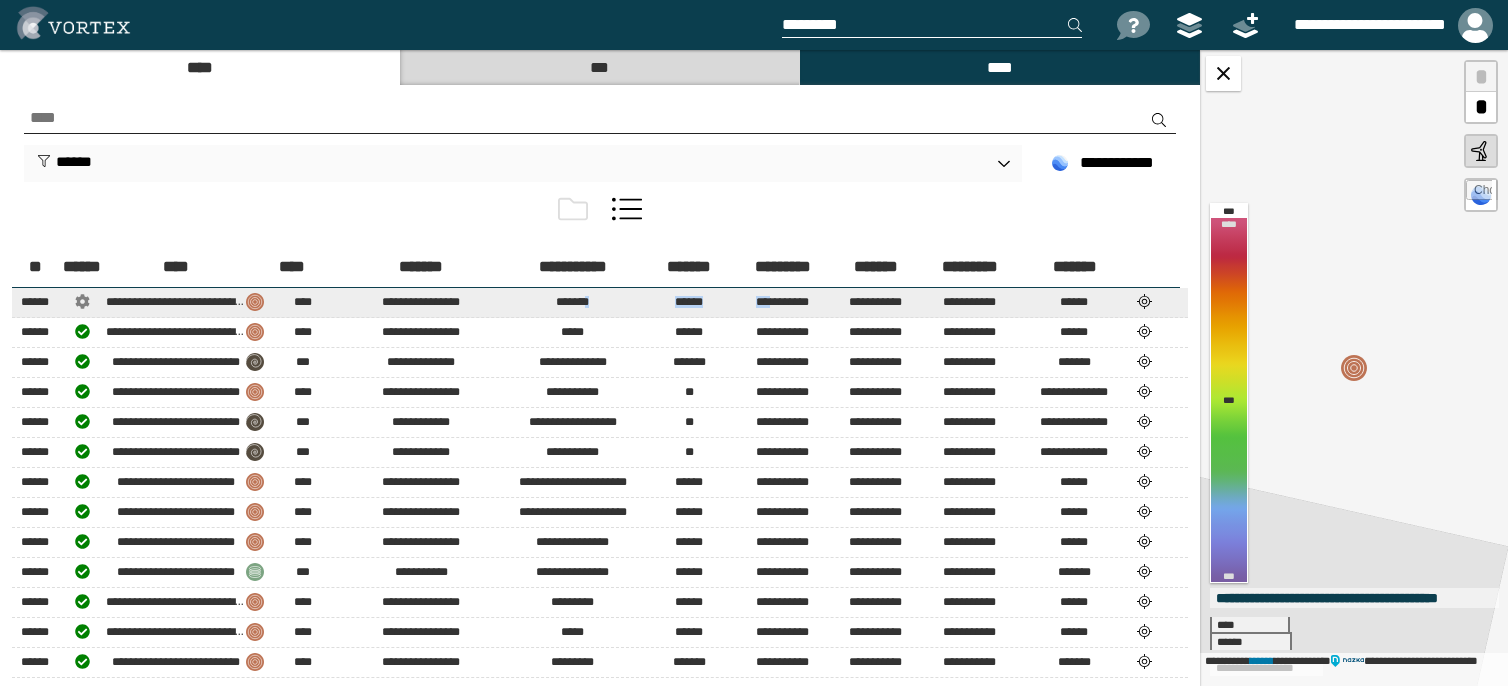 click on "[FIRST] [LAST] [PRODUCT_NAME] [OS_VERSION] [FIRST] [LAST] [ADDRESS] [CITY] [STATE] [ZIP] [PHONE] [EMAIL] [CARD_NUMBER] [EXP_DATE] [CVV]" at bounding box center (600, 302) 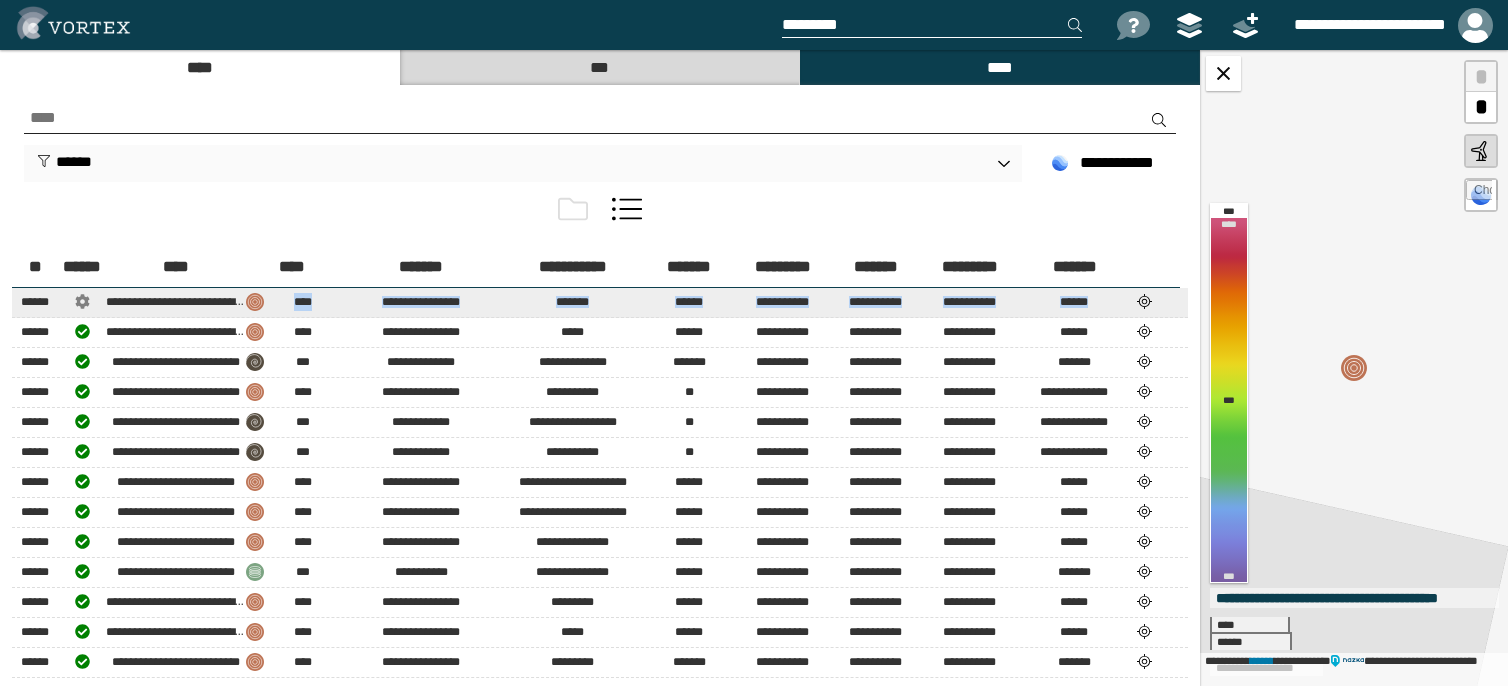 click on "[FIRST] [LAST] [PRODUCT_NAME] [OS_VERSION] [FIRST] [LAST] [ADDRESS] [CITY] [STATE] [ZIP] [PHONE] [EMAIL] [CARD_NUMBER] [EXP_DATE] [CVV]" at bounding box center [600, 302] 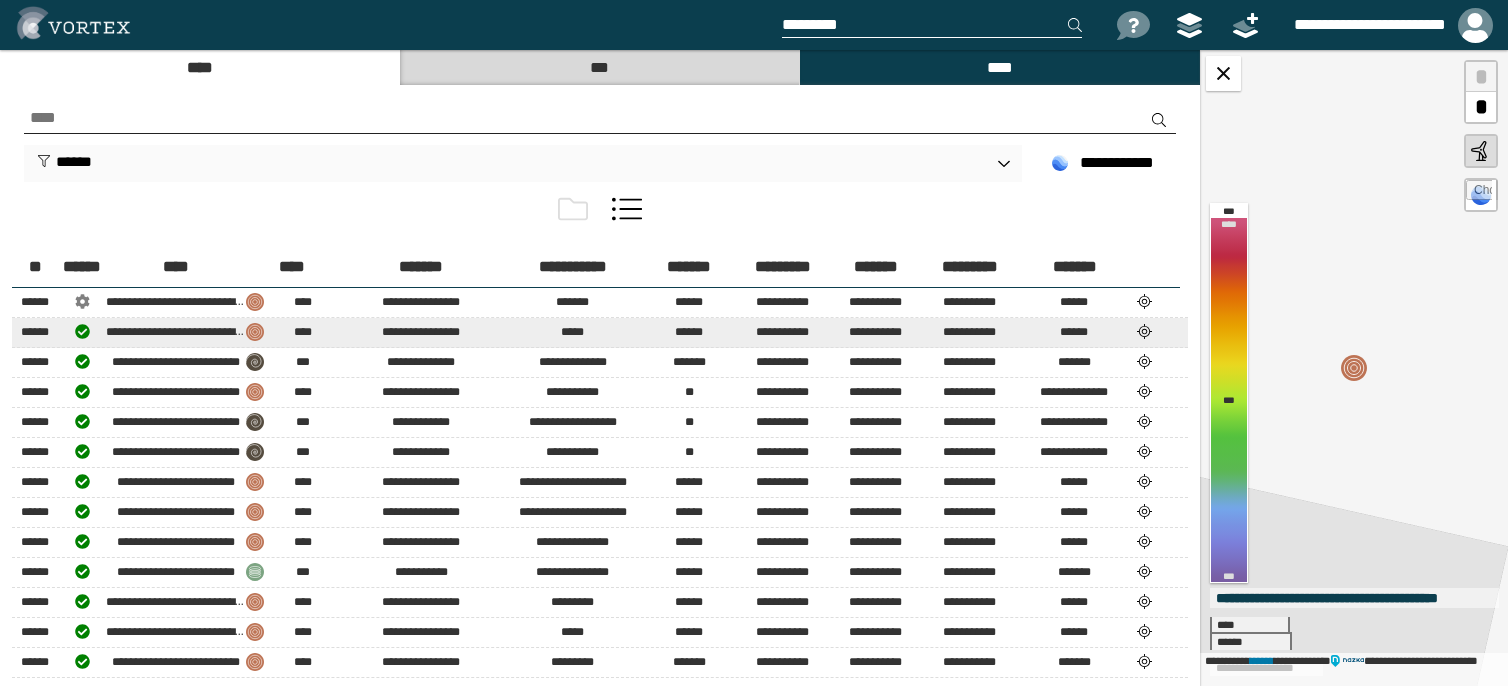 drag, startPoint x: 526, startPoint y: 311, endPoint x: 460, endPoint y: 322, distance: 66.910385 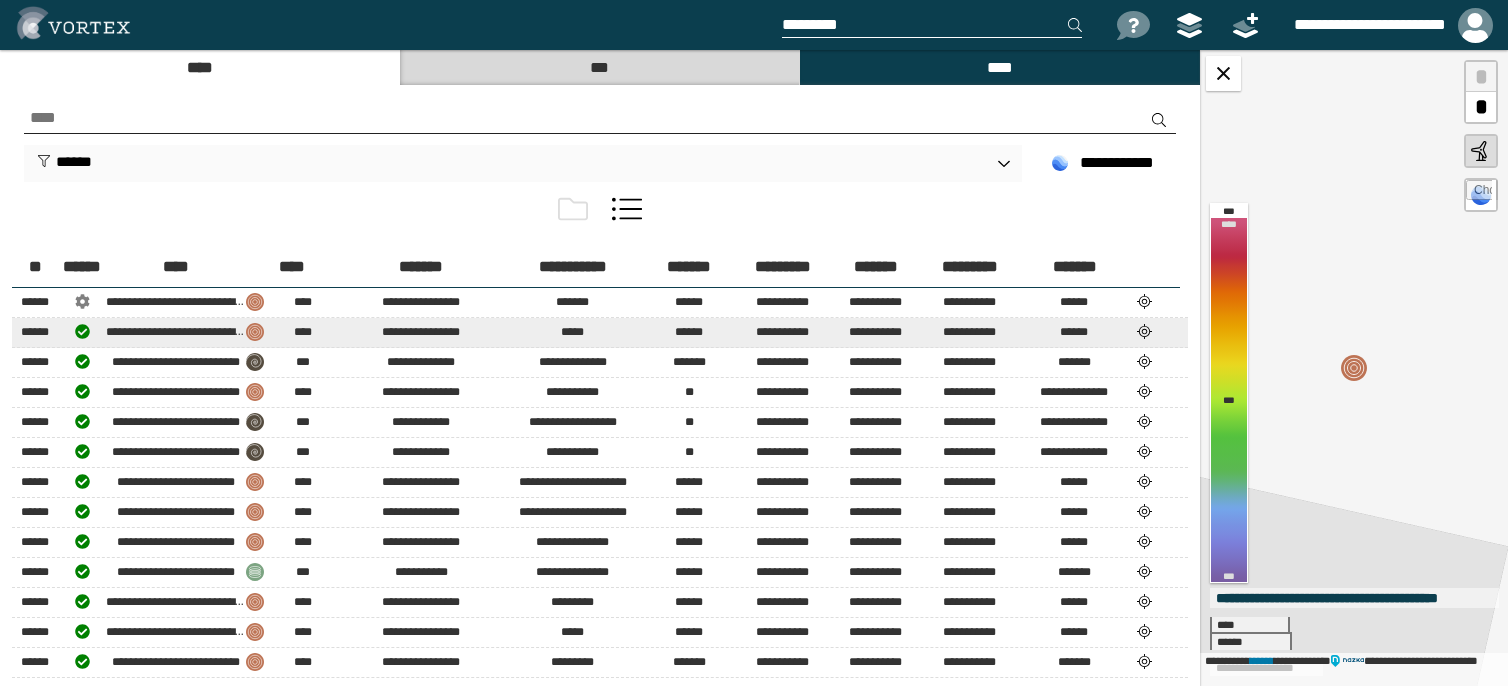 click on "[FIRST] [LAST] [PRODUCT_NAME] [OS_VERSION] [FIRST] [LAST] [ADDRESS] [CITY] [STATE] [ZIP] [PHONE] [EMAIL] [CARD_NUMBER] [EXP_DATE] [CVV]" at bounding box center (600, 302) 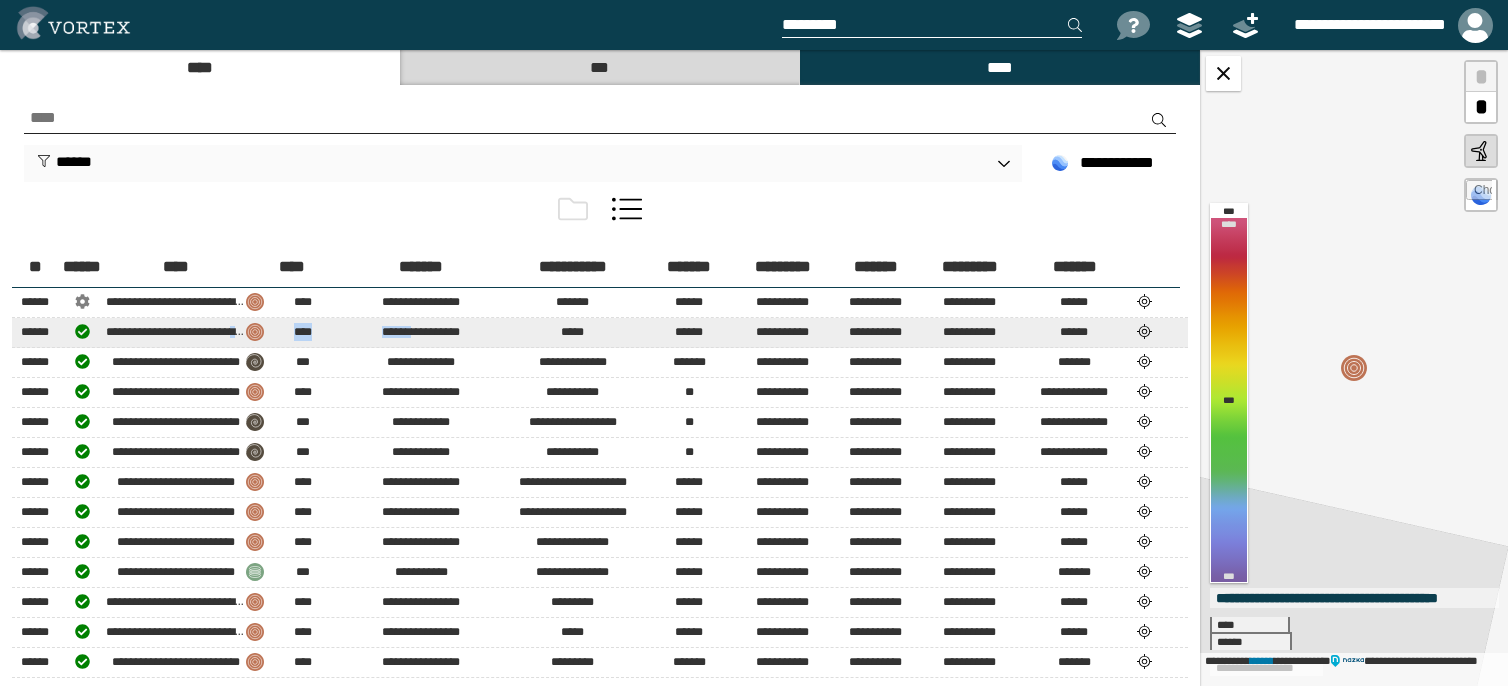 click on "[FIRST] [LAST] [PRODUCT_NAME] [OS_VERSION] [FIRST] [LAST] [ADDRESS] [CITY] [STATE] [ZIP] [PHONE] [EMAIL] [CARD_NUMBER] [EXP_DATE] [CVV]" at bounding box center (600, 302) 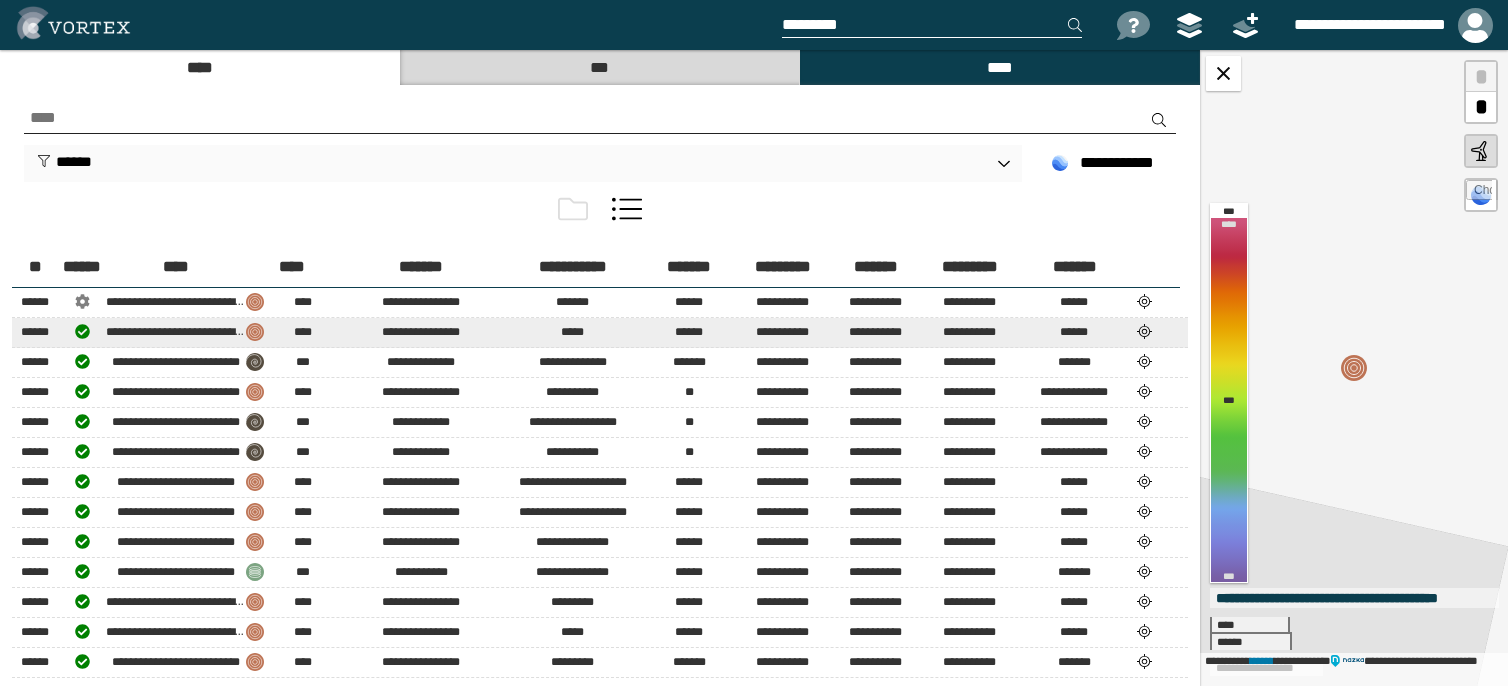 click on "******" at bounding box center [35, 301] 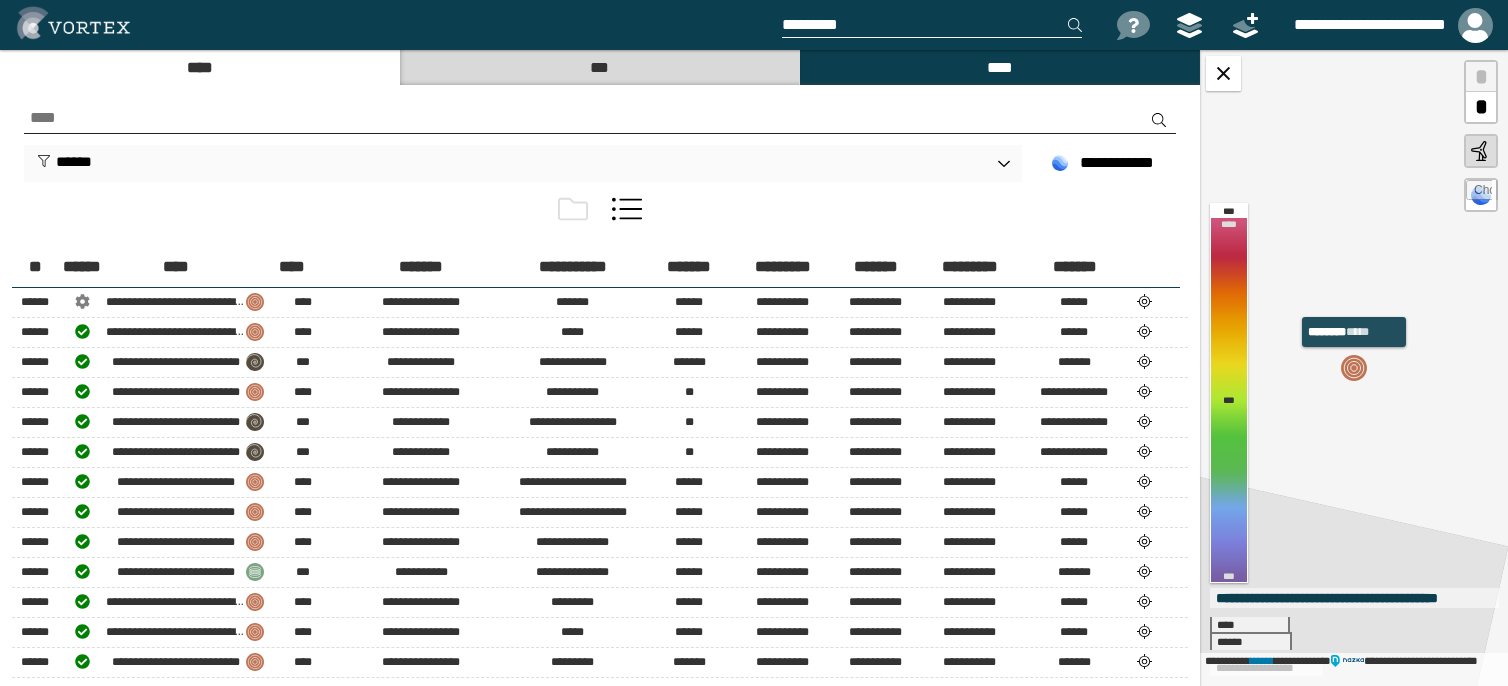 click at bounding box center [1354, 368] 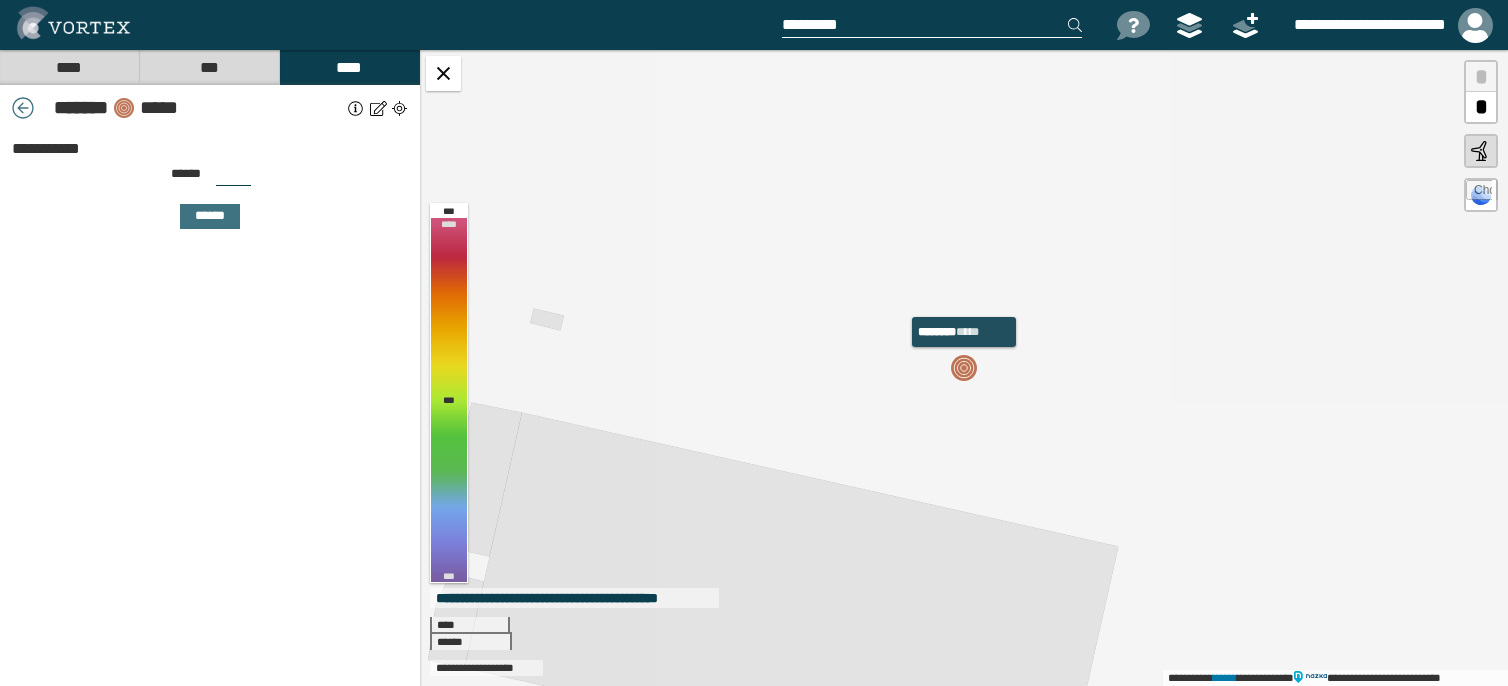 drag, startPoint x: 970, startPoint y: 368, endPoint x: 958, endPoint y: 371, distance: 12.369317 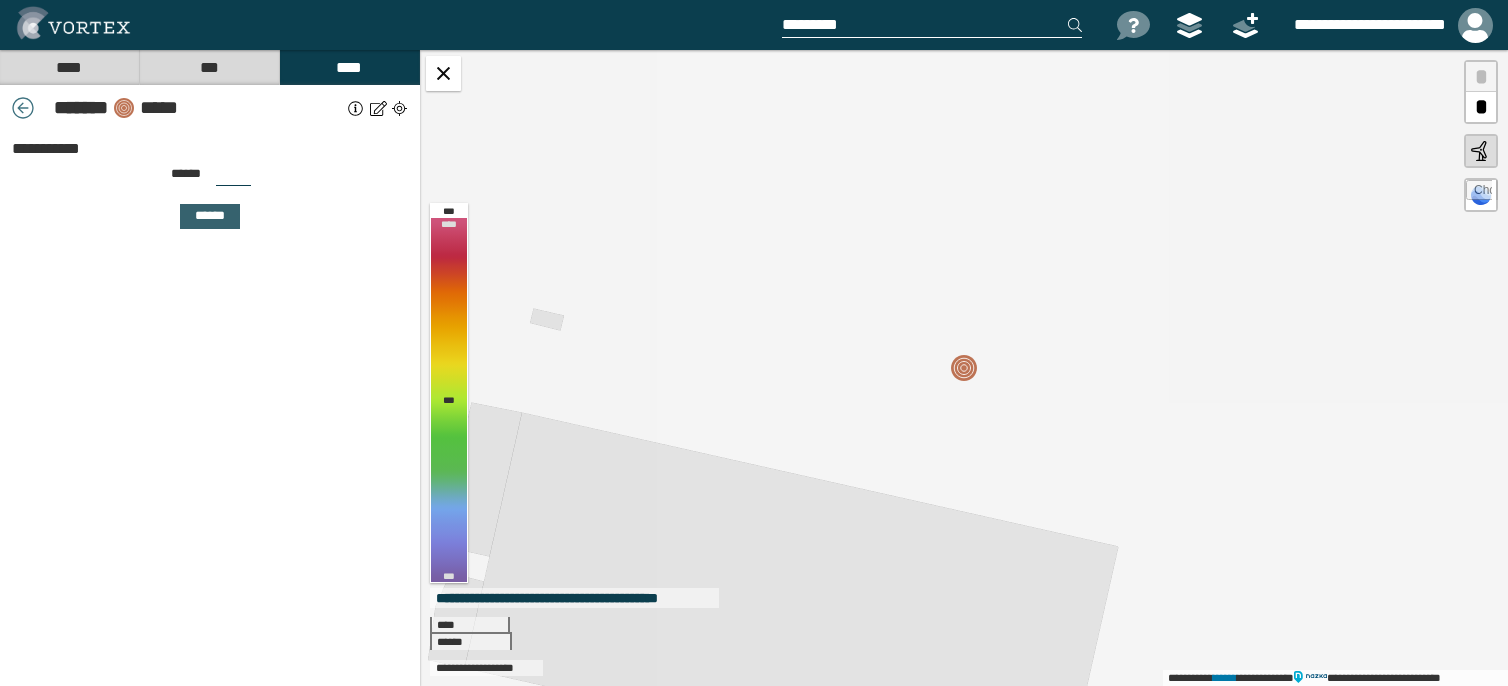 click on "******" at bounding box center [210, 216] 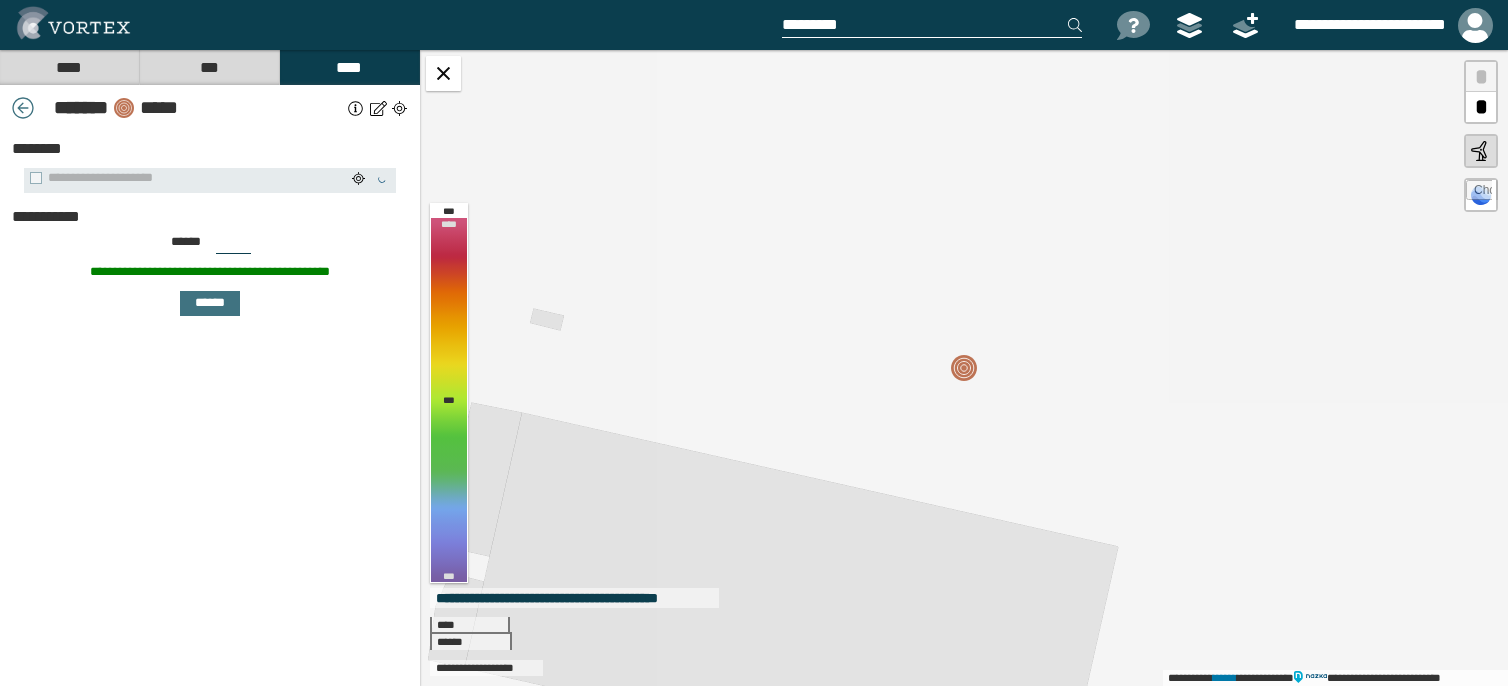 click at bounding box center (73, 23) 